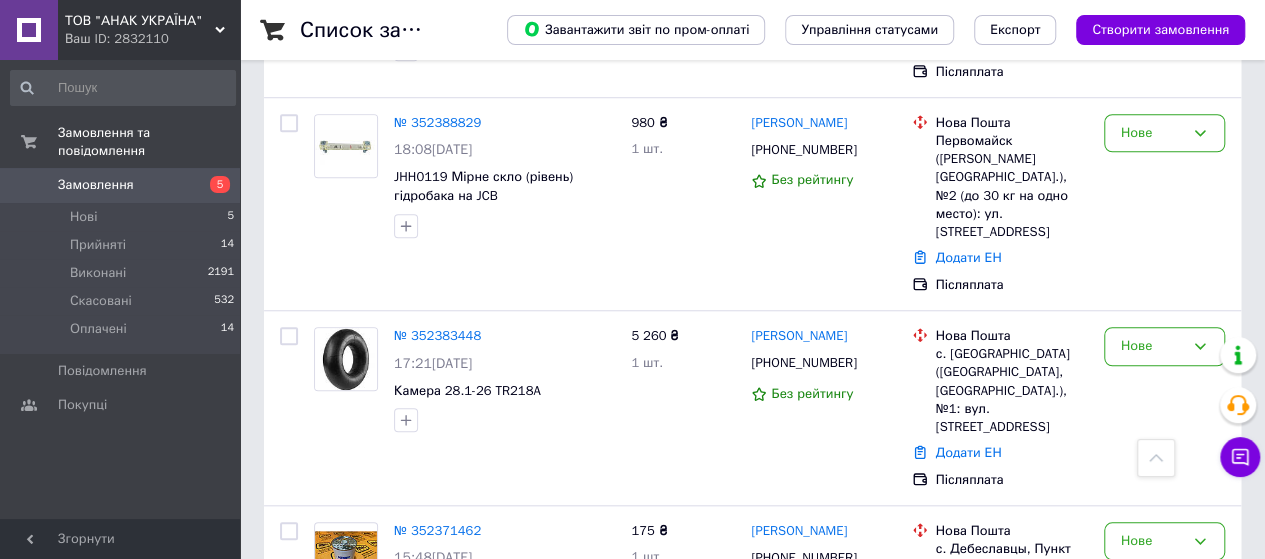 scroll, scrollTop: 718, scrollLeft: 0, axis: vertical 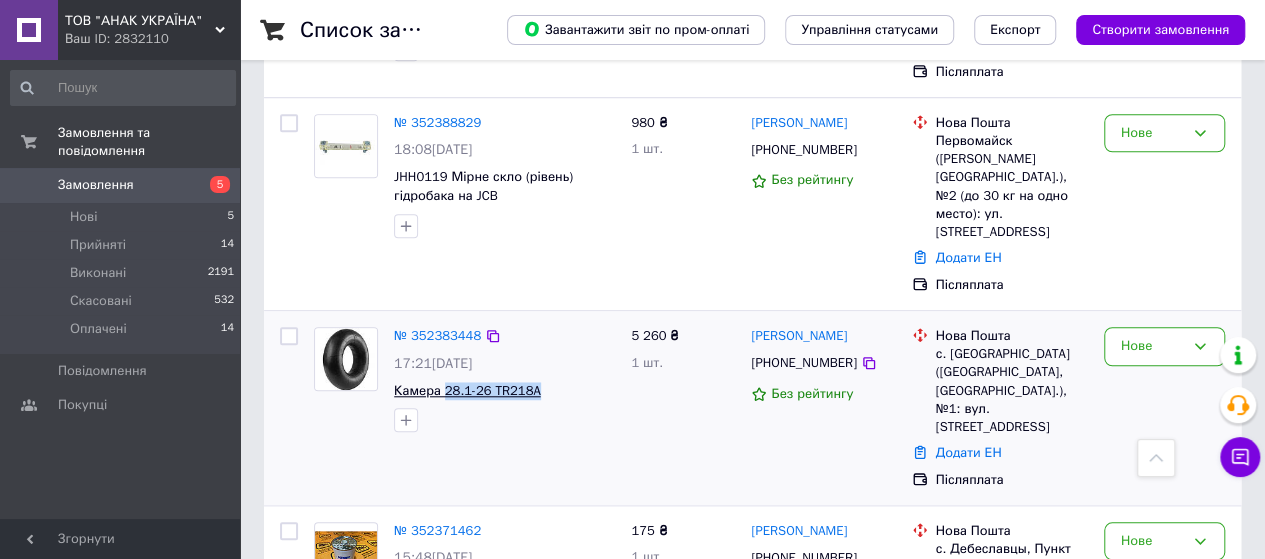drag, startPoint x: 541, startPoint y: 351, endPoint x: 448, endPoint y: 349, distance: 93.0215 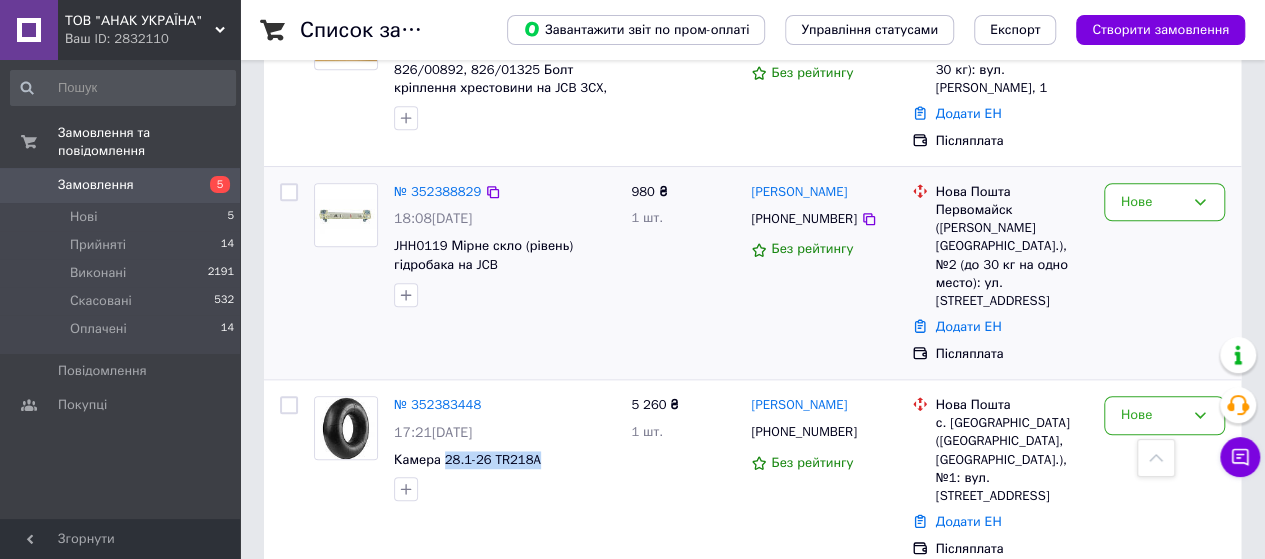 scroll, scrollTop: 618, scrollLeft: 0, axis: vertical 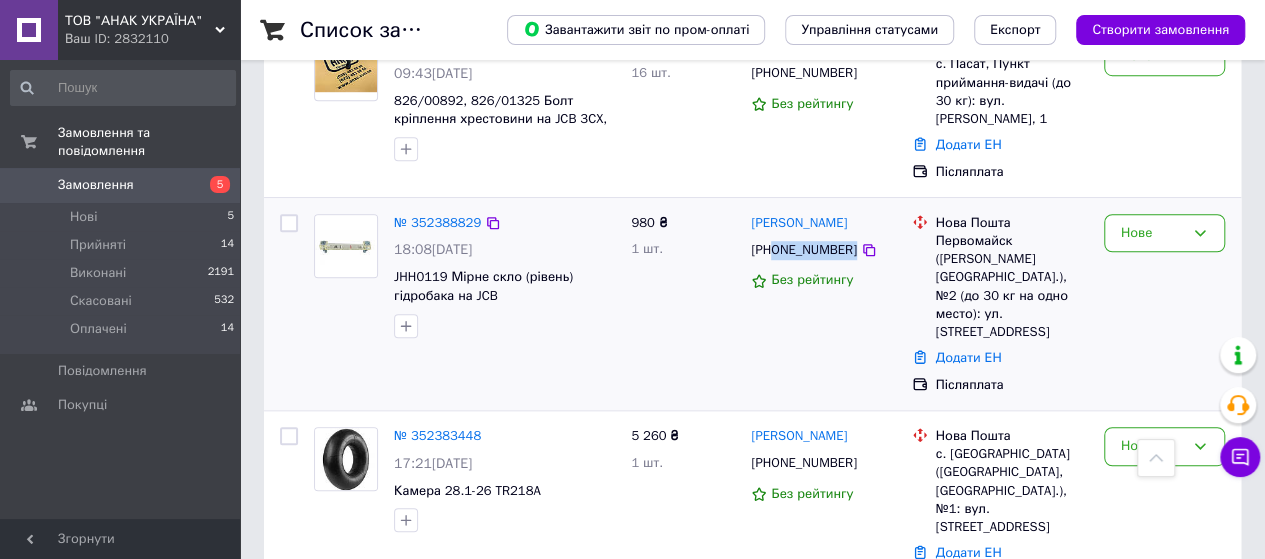 drag, startPoint x: 866, startPoint y: 245, endPoint x: 774, endPoint y: 253, distance: 92.34717 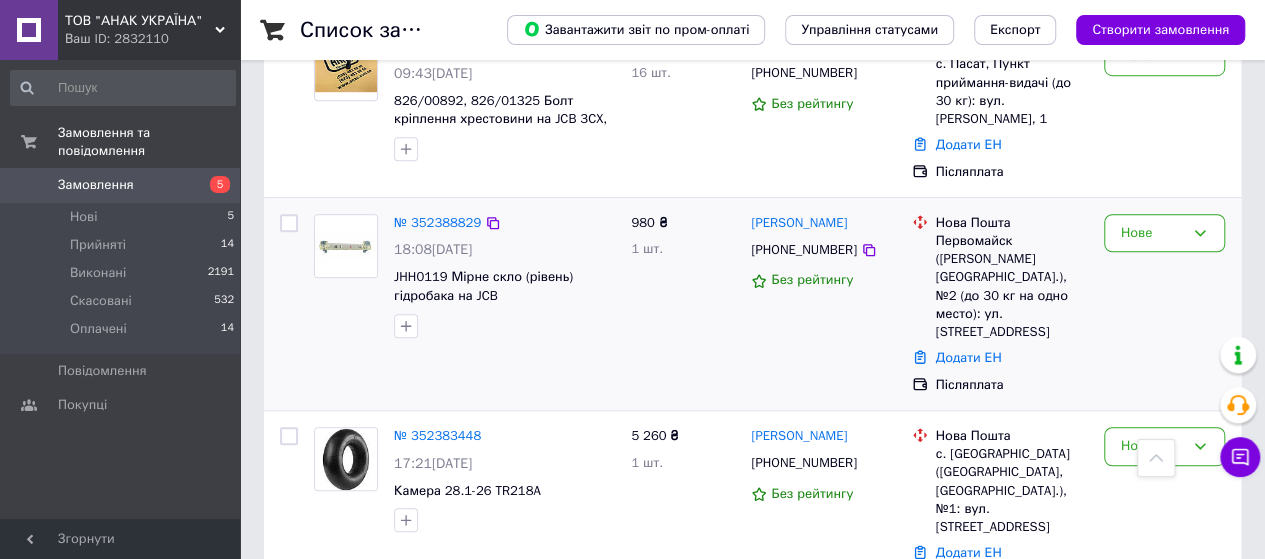 click at bounding box center (920, 277) 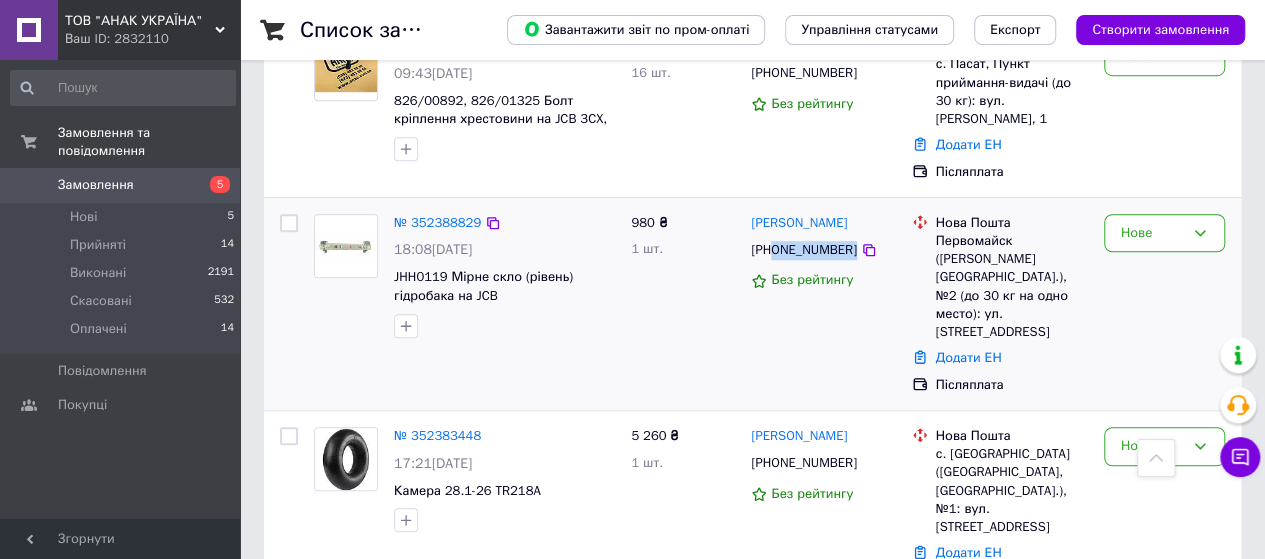 drag, startPoint x: 878, startPoint y: 254, endPoint x: 780, endPoint y: 262, distance: 98.32599 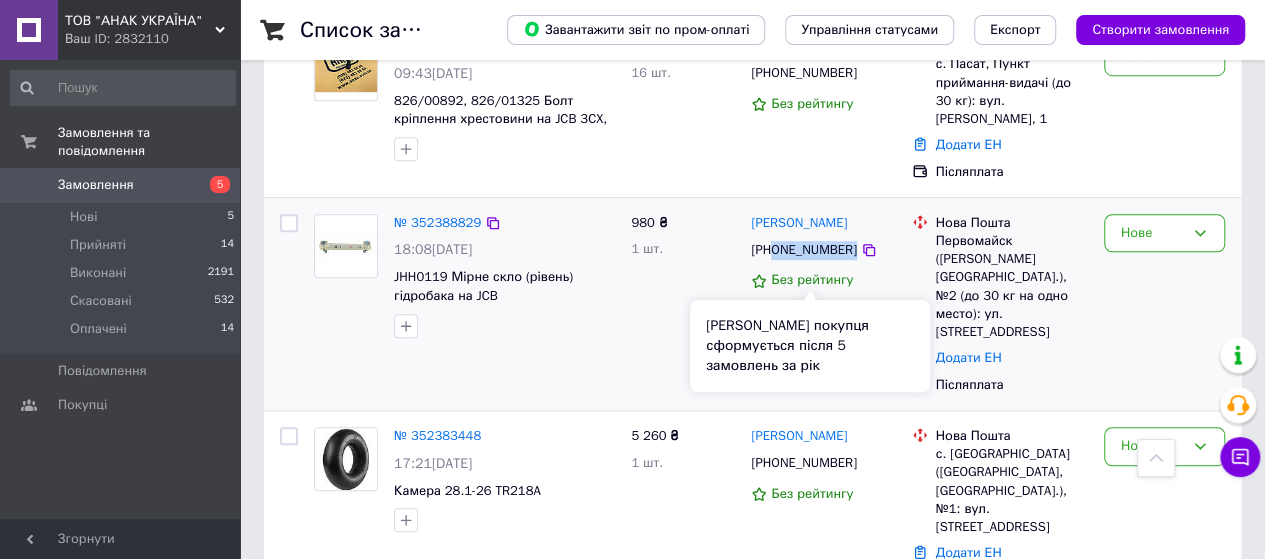 copy on "0957461094" 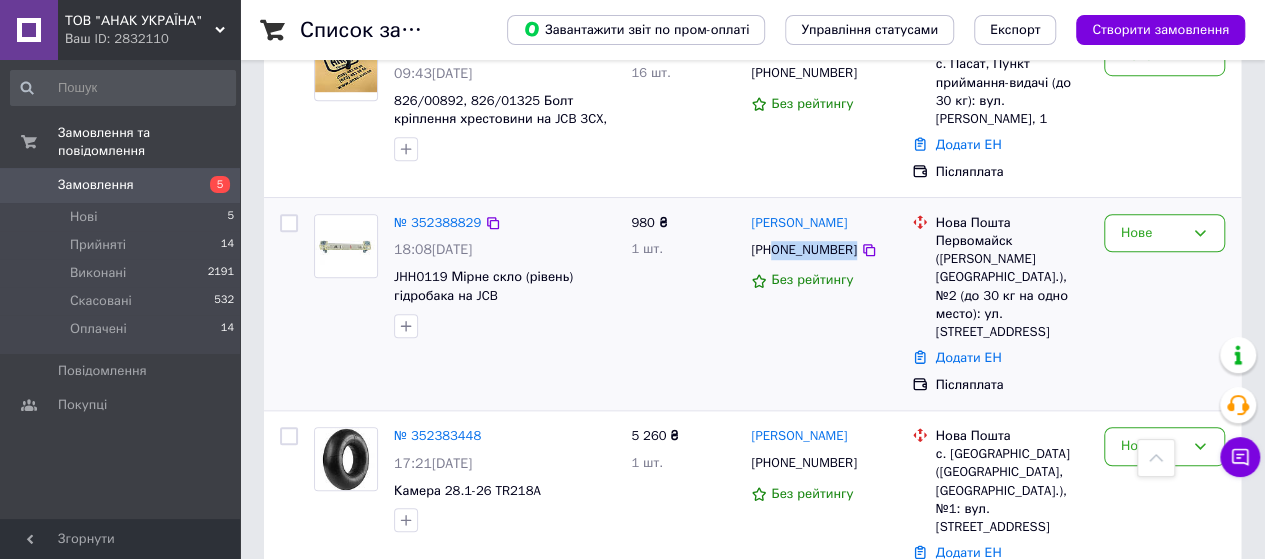 drag, startPoint x: 850, startPoint y: 222, endPoint x: 734, endPoint y: 224, distance: 116.01724 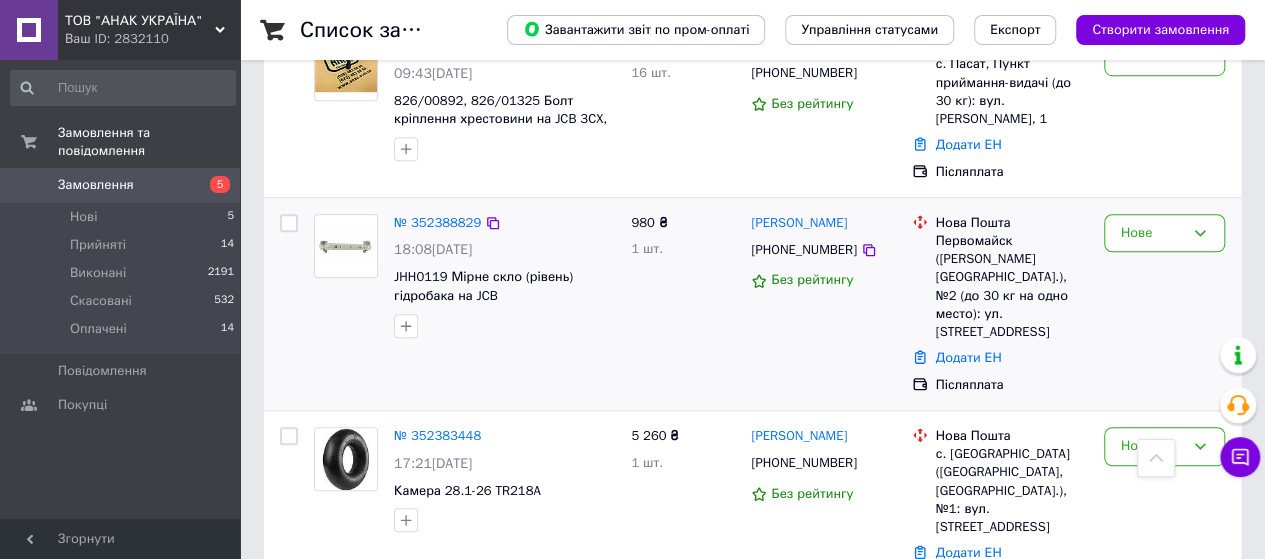 click on "[PERSON_NAME] [PHONE_NUMBER] Без рейтингу" at bounding box center (823, 304) 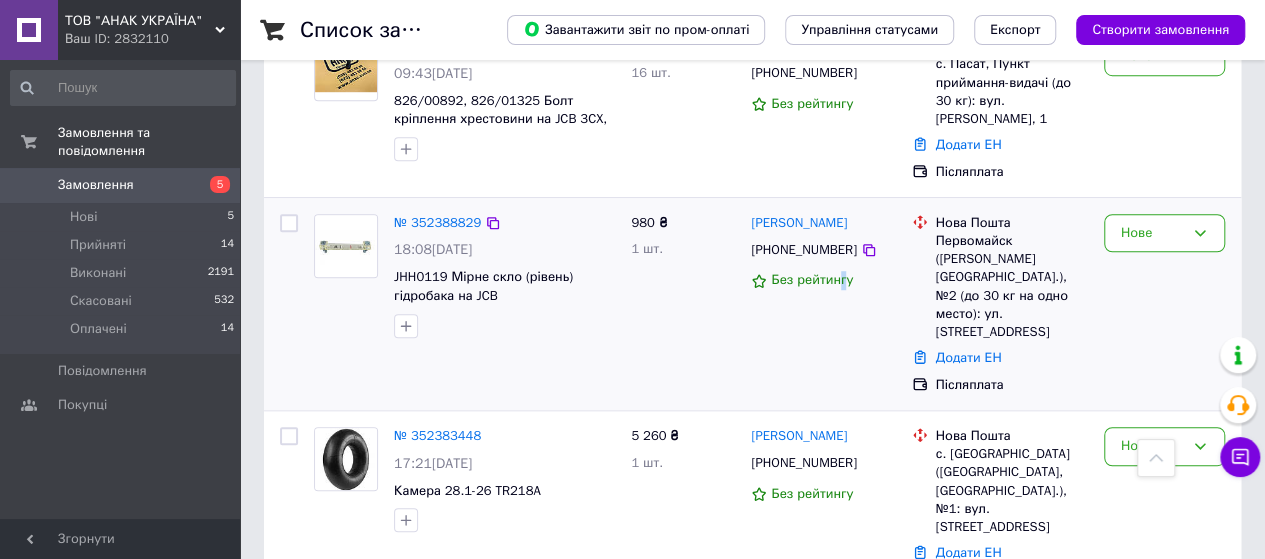 drag, startPoint x: 858, startPoint y: 217, endPoint x: 744, endPoint y: 227, distance: 114.43776 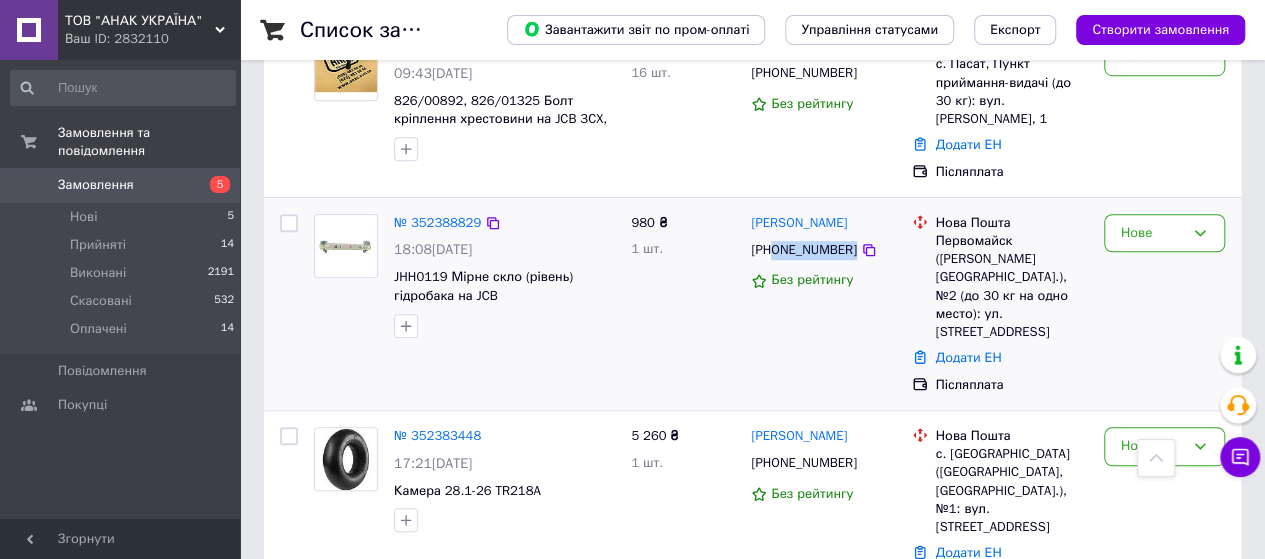 drag, startPoint x: 862, startPoint y: 244, endPoint x: 783, endPoint y: 255, distance: 79.762146 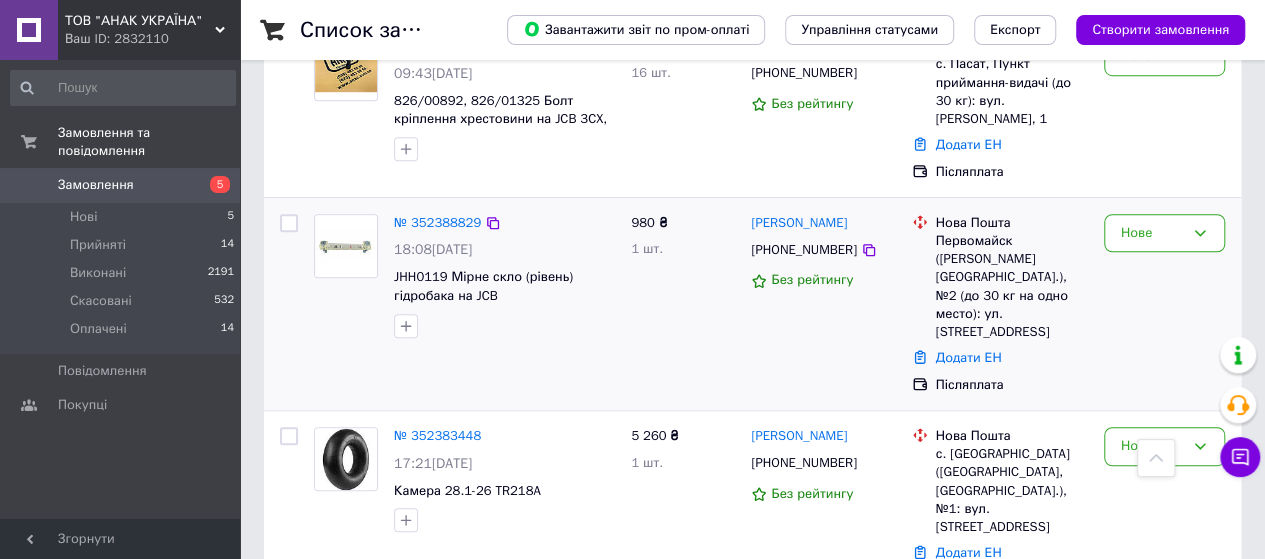 click on "№ 352388829 18:08[DATE] JHH0119 Мірне скло (рівень) гідробака на JCB 980 ₴ 1 шт. [PERSON_NAME] [PHONE_NUMBER] Без рейтингу Нова Пошта Первомайск ([PERSON_NAME][GEOGRAPHIC_DATA].), №2 (до 30 кг на одно место): ул. [STREET_ADDRESS] Додати ЕН Післяплата Нове" at bounding box center (752, 304) 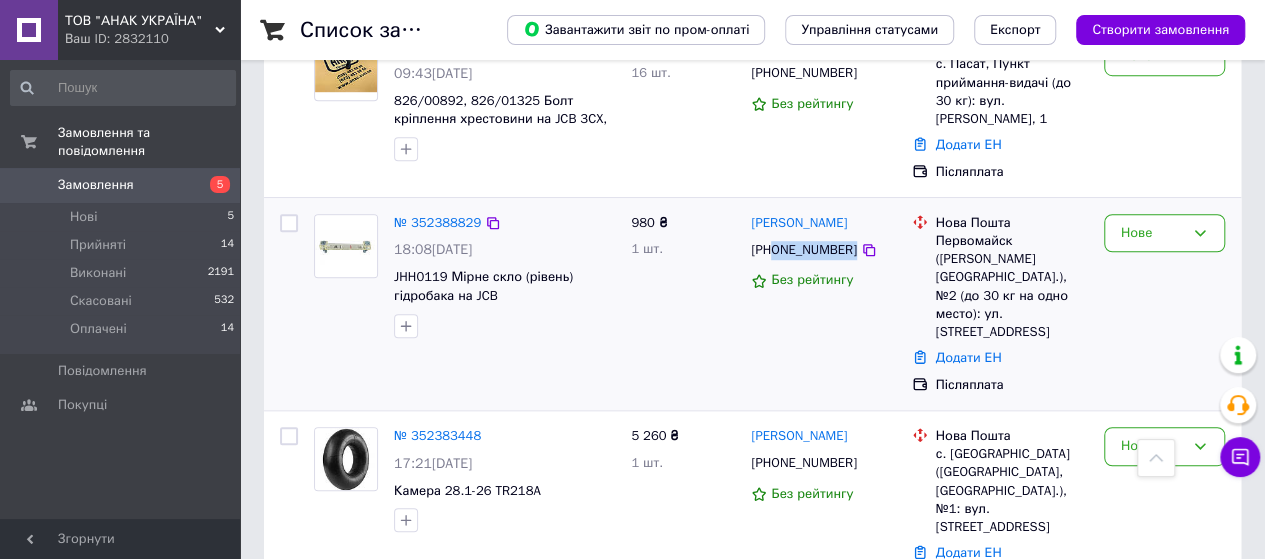 drag, startPoint x: 872, startPoint y: 244, endPoint x: 774, endPoint y: 255, distance: 98.61542 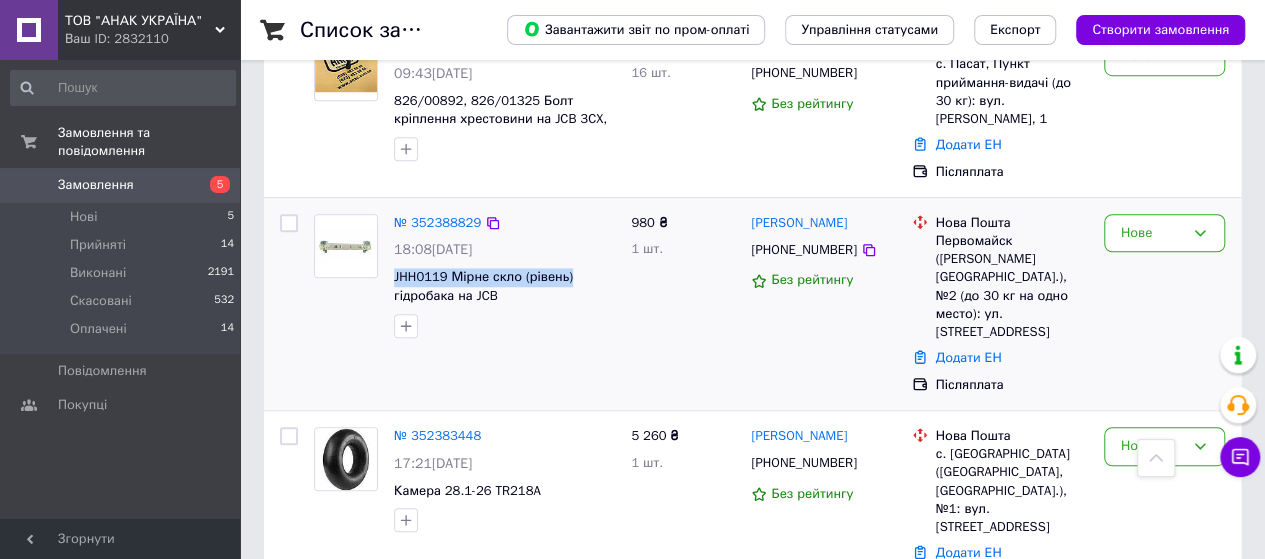 drag, startPoint x: 565, startPoint y: 273, endPoint x: 390, endPoint y: 278, distance: 175.07141 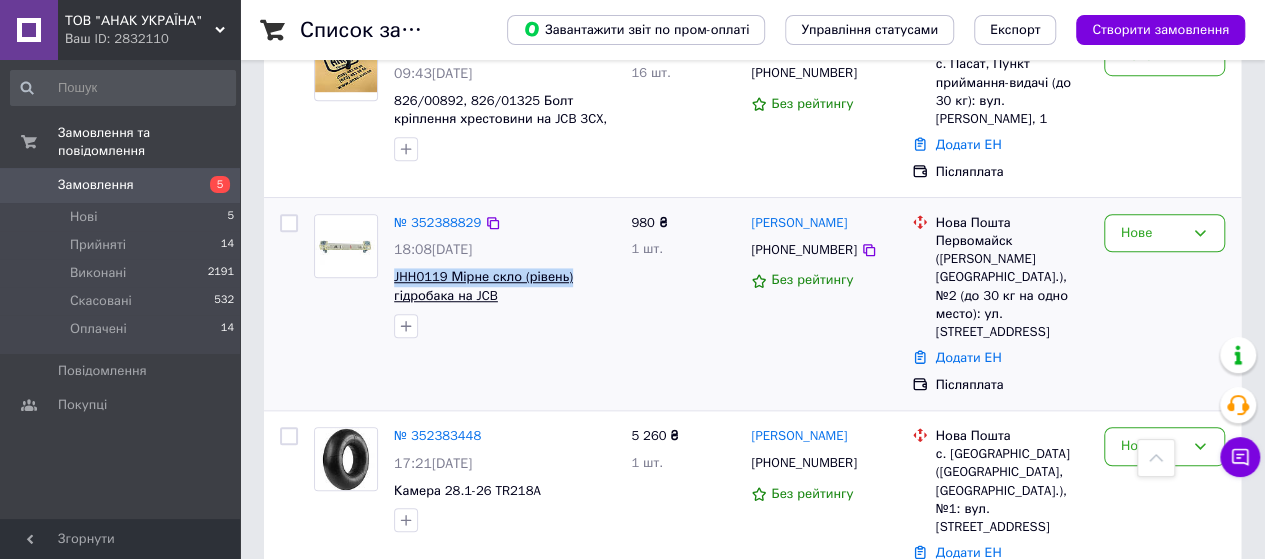 copy on "JHH0119 Мірне скло (рівень)" 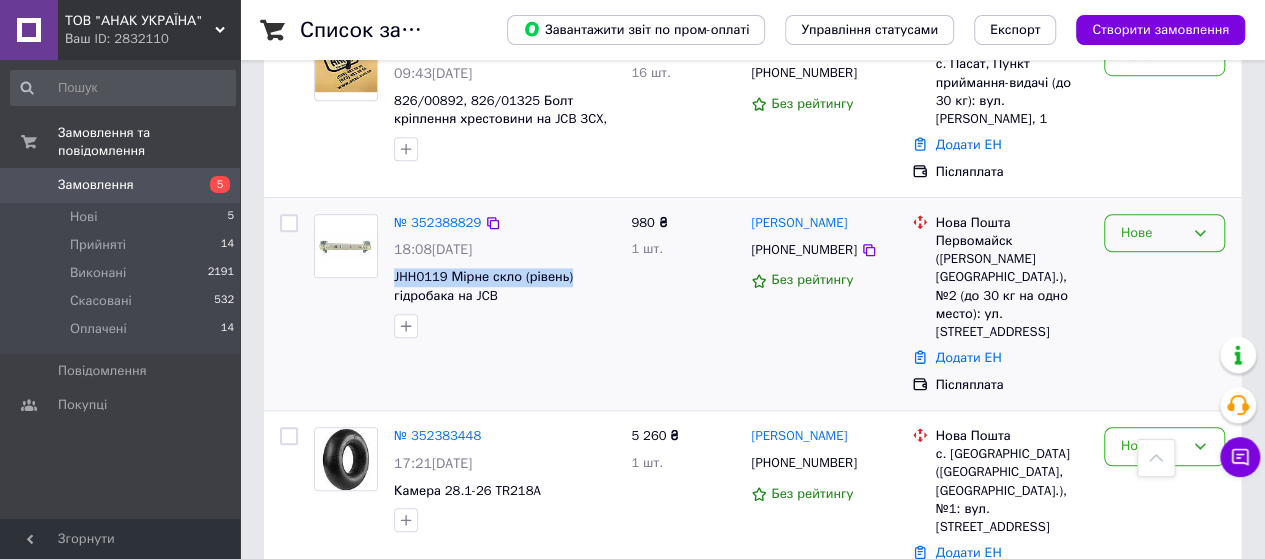 click 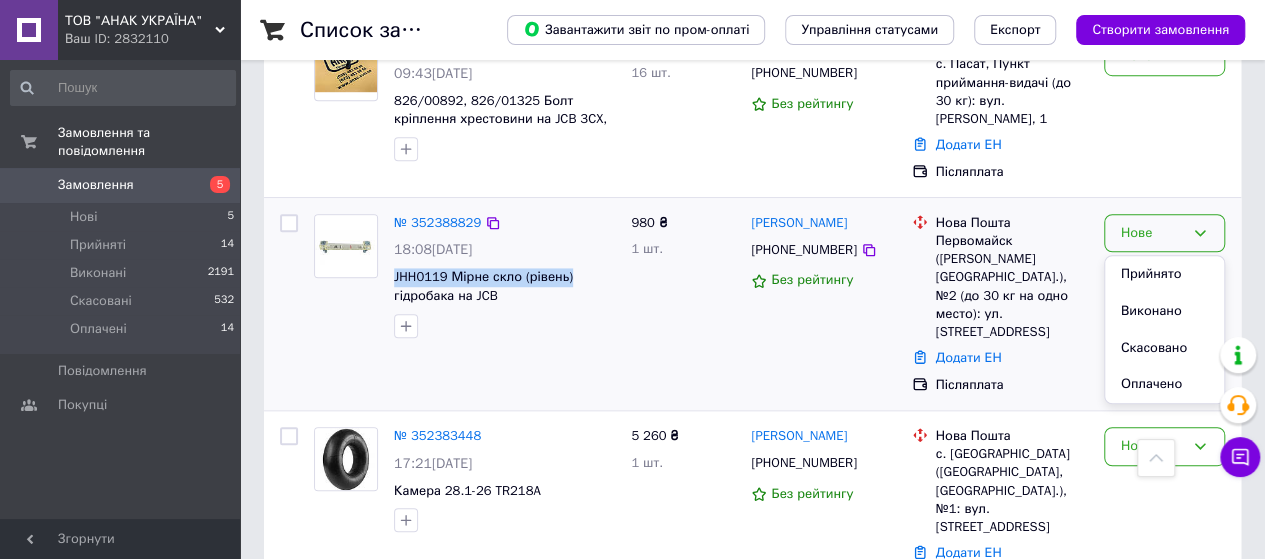 click on "Прийнято" at bounding box center (1164, 274) 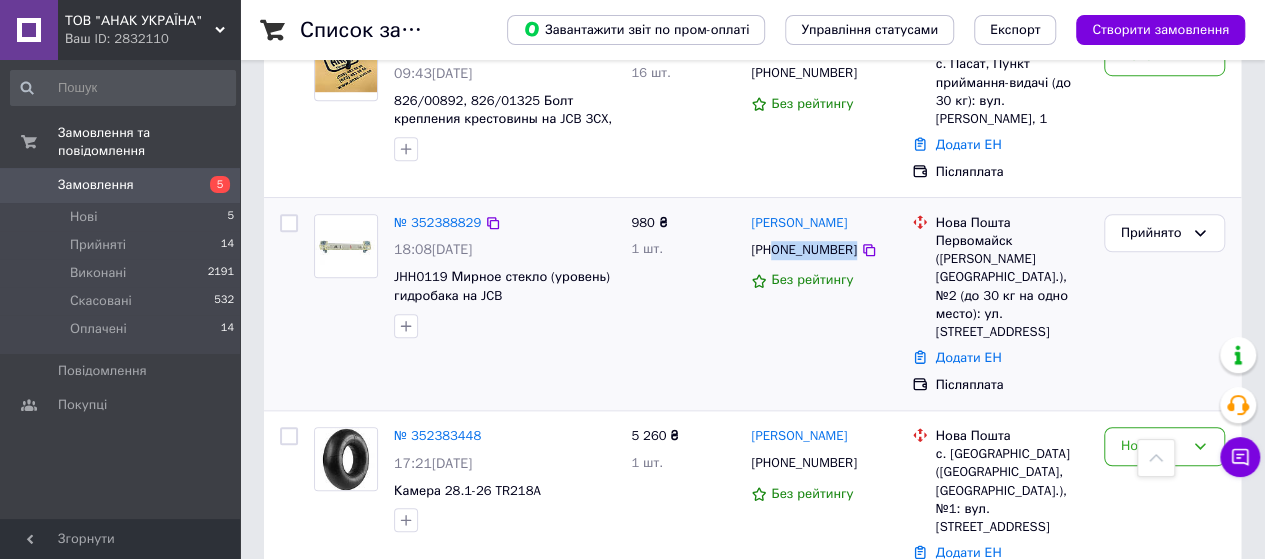 drag, startPoint x: 860, startPoint y: 247, endPoint x: 776, endPoint y: 261, distance: 85.158676 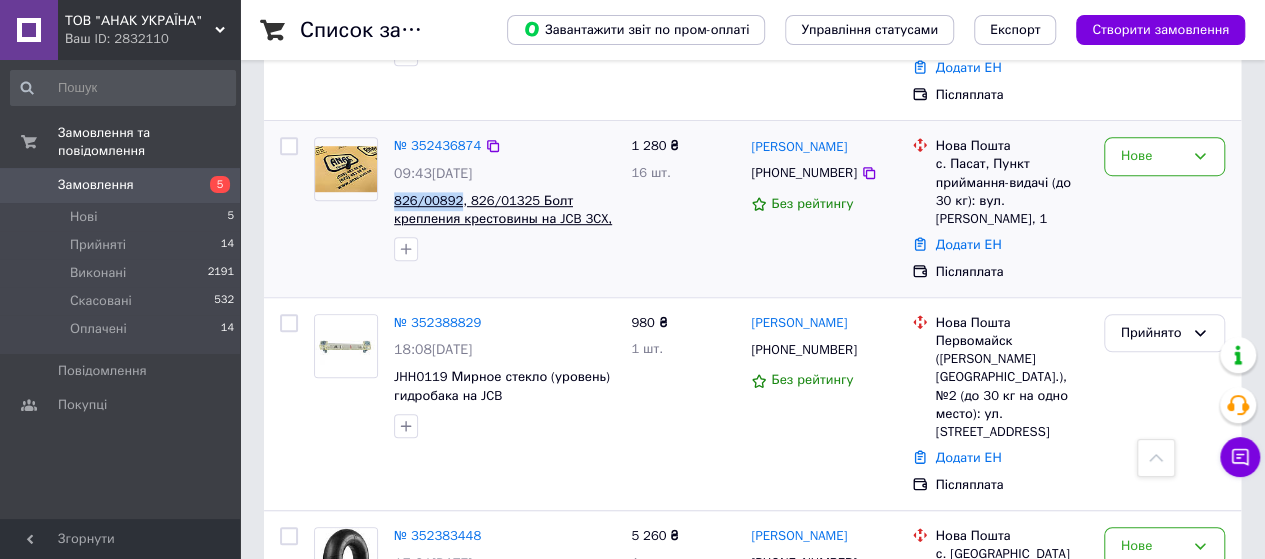 drag, startPoint x: 386, startPoint y: 197, endPoint x: 455, endPoint y: 202, distance: 69.18092 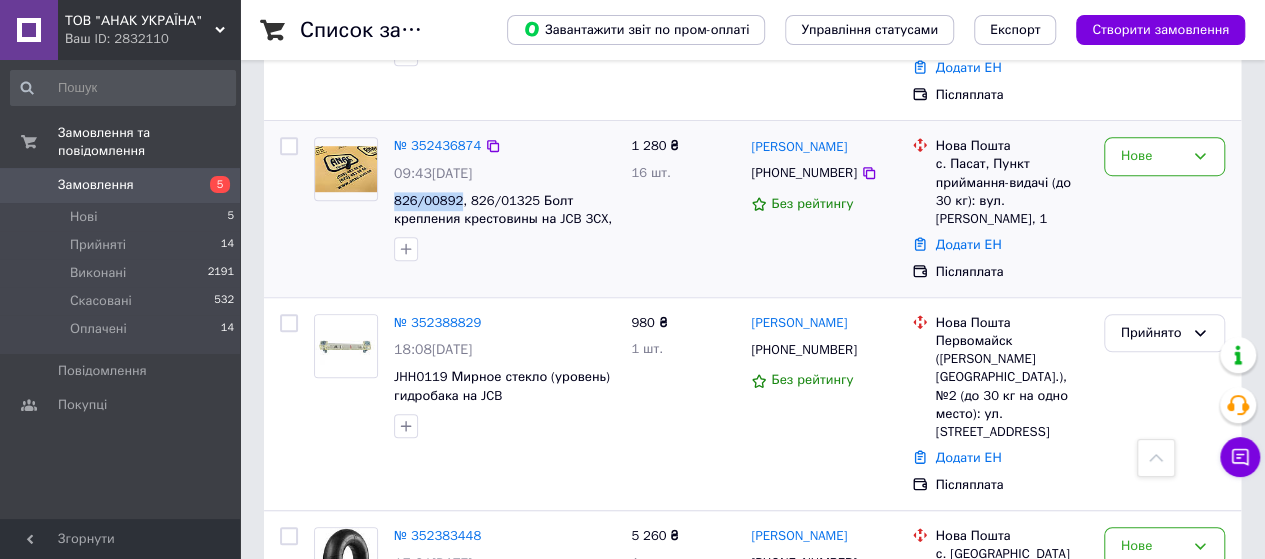 copy on "826/00892" 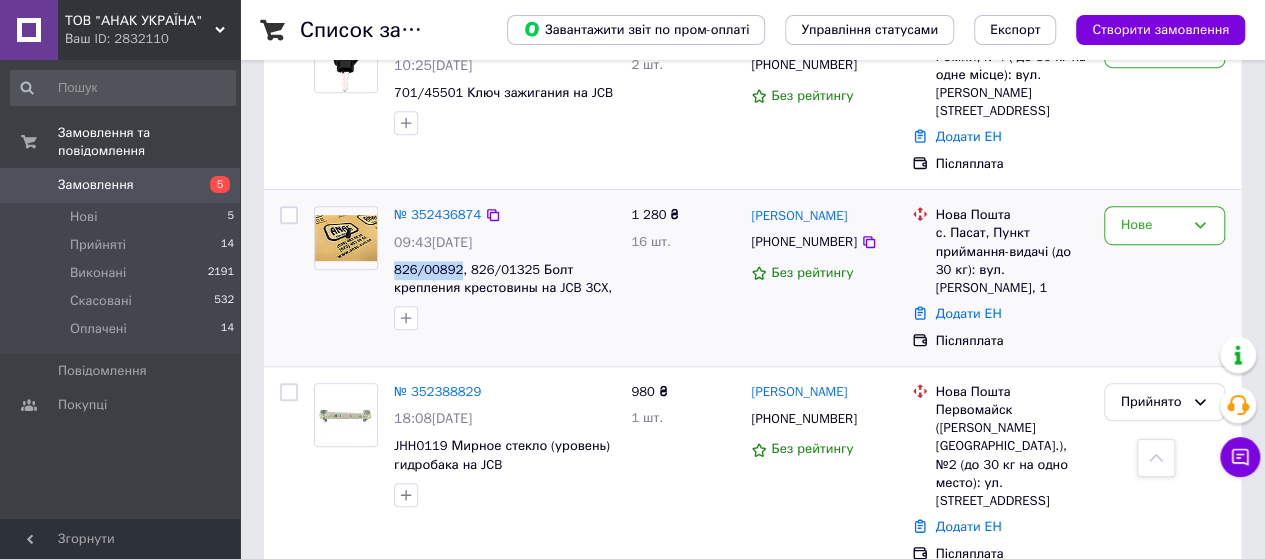 scroll, scrollTop: 418, scrollLeft: 0, axis: vertical 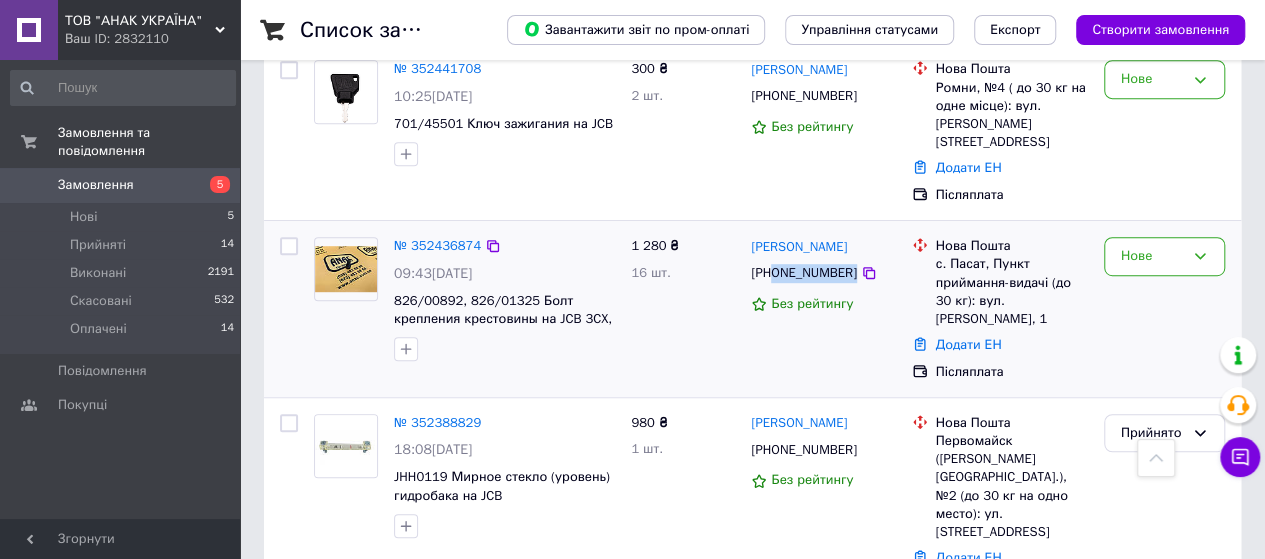 drag, startPoint x: 872, startPoint y: 273, endPoint x: 777, endPoint y: 281, distance: 95.33625 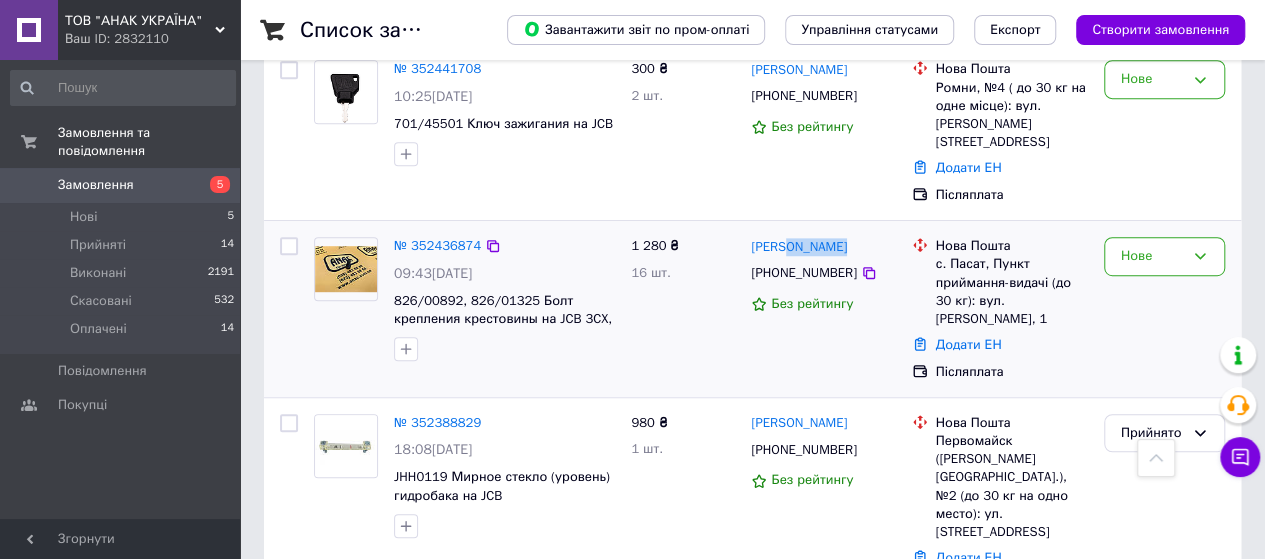 click on "[PERSON_NAME]" at bounding box center [823, 246] 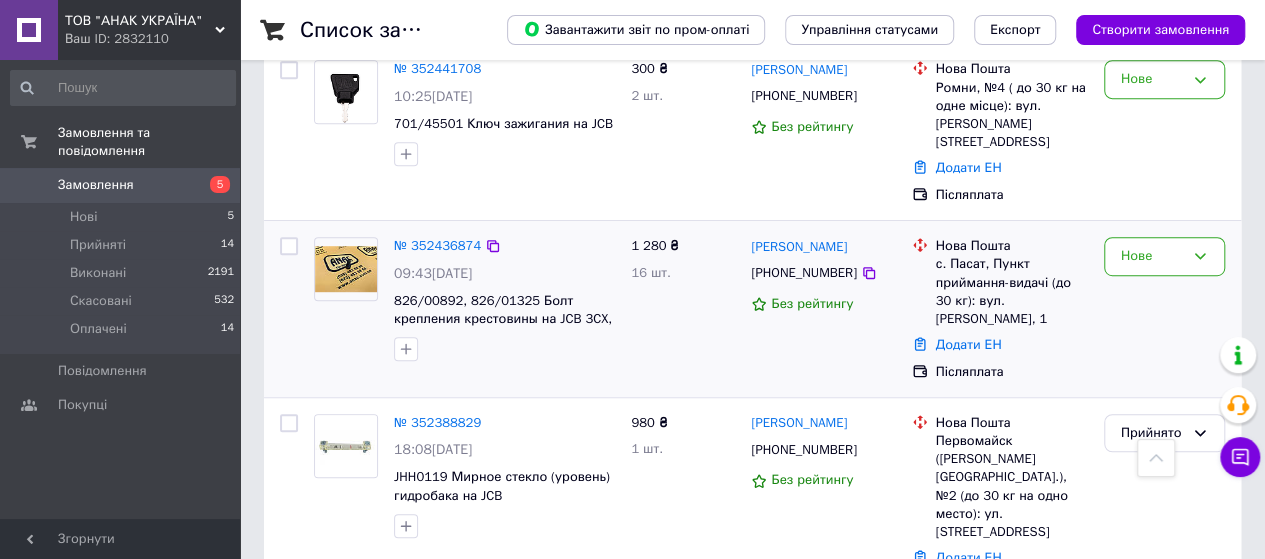 click on "Без рейтингу" at bounding box center [823, 304] 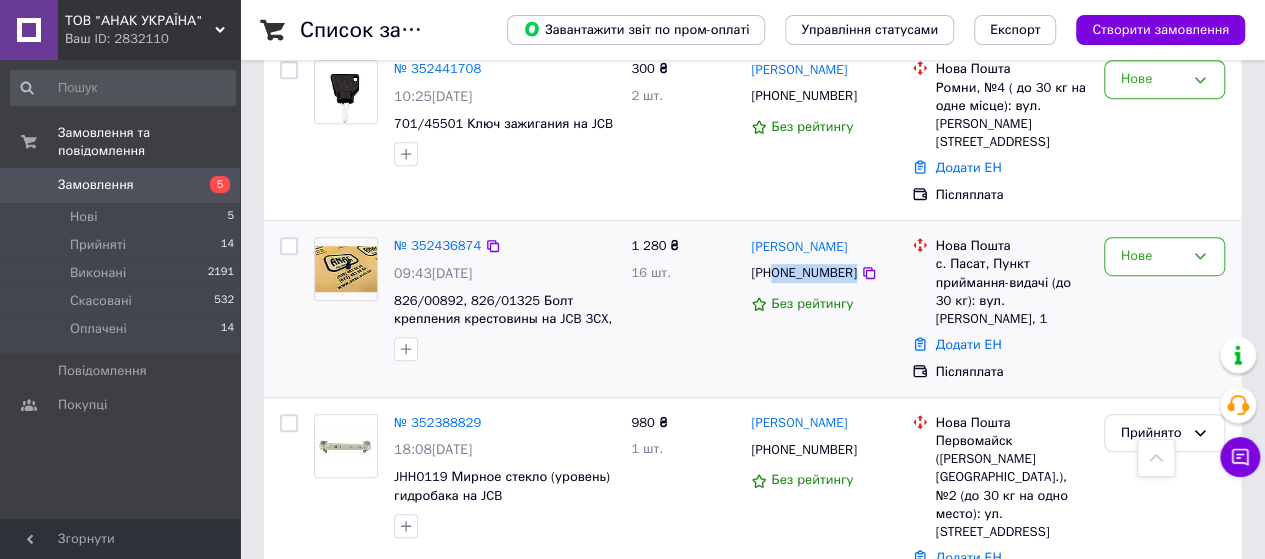 drag, startPoint x: 875, startPoint y: 262, endPoint x: 777, endPoint y: 279, distance: 99.46356 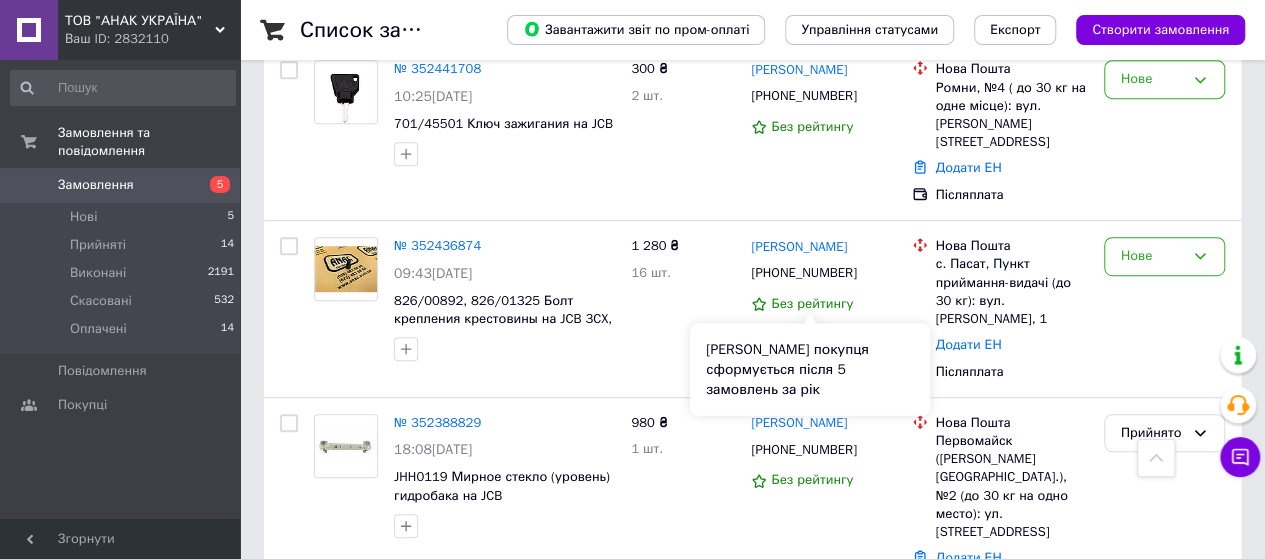 click on "[PERSON_NAME] покупця сформується після 5 замовлень за рік" at bounding box center [810, 369] 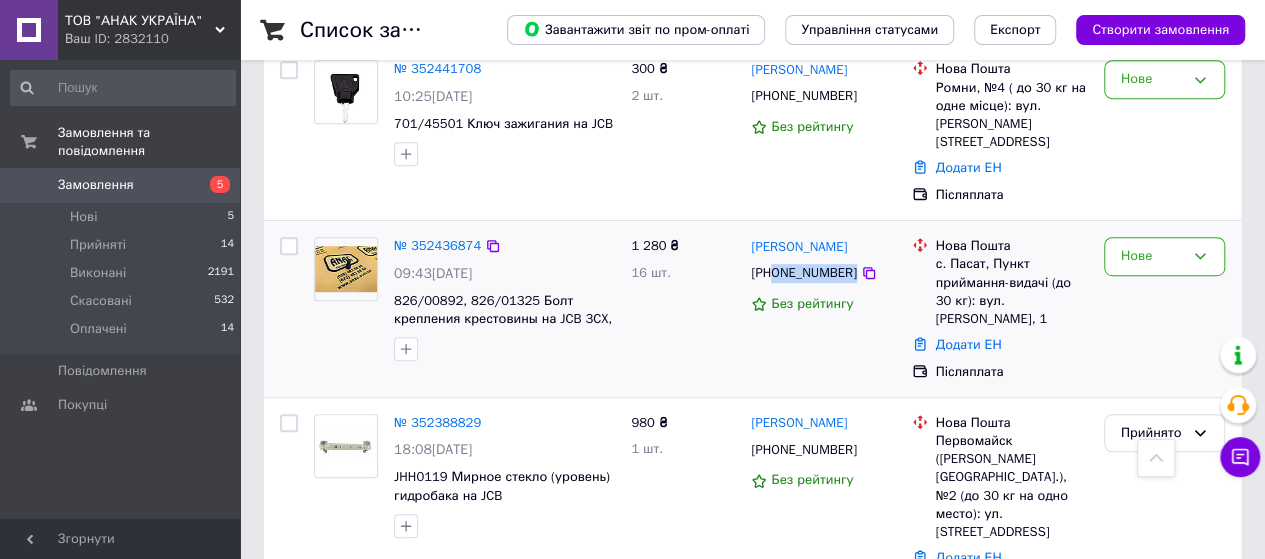 drag, startPoint x: 874, startPoint y: 273, endPoint x: 777, endPoint y: 274, distance: 97.00516 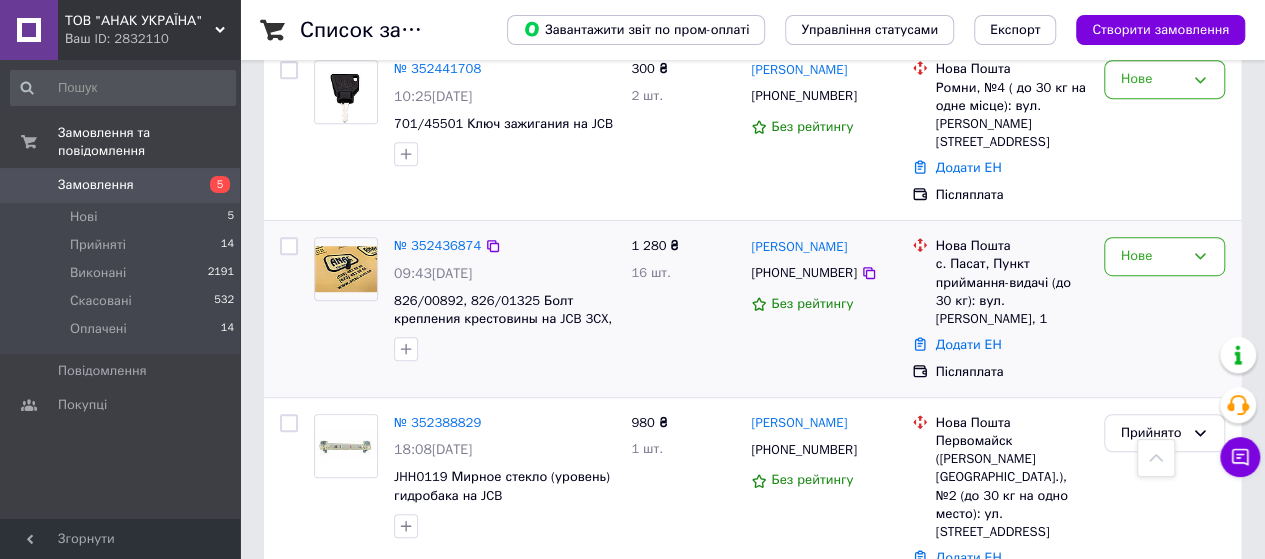 click on "1 280 ₴ 16 шт." at bounding box center (683, 309) 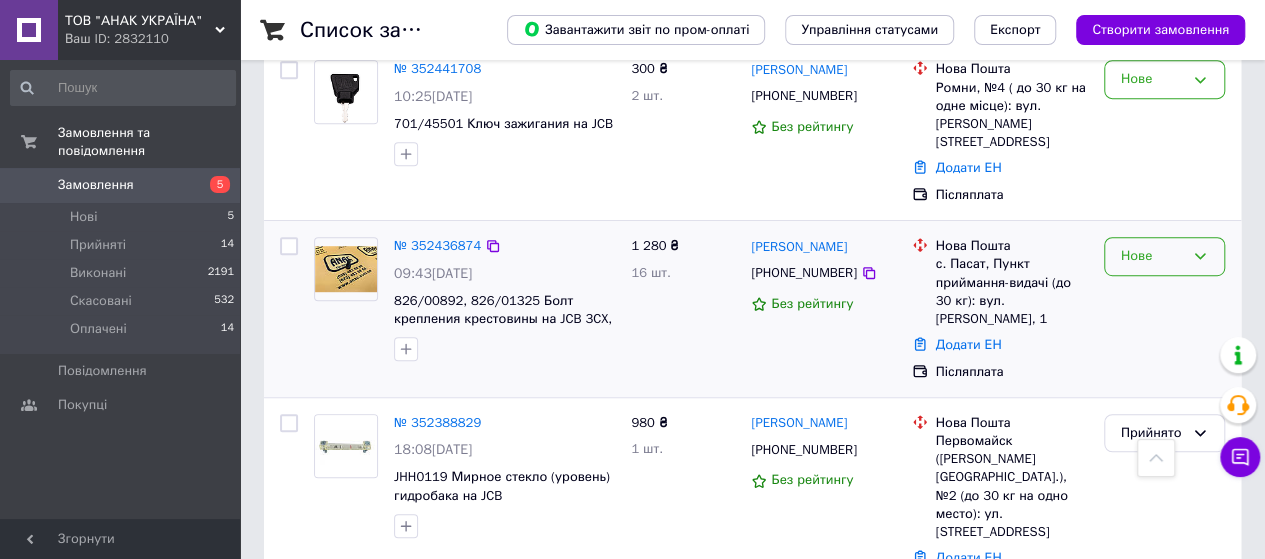 click 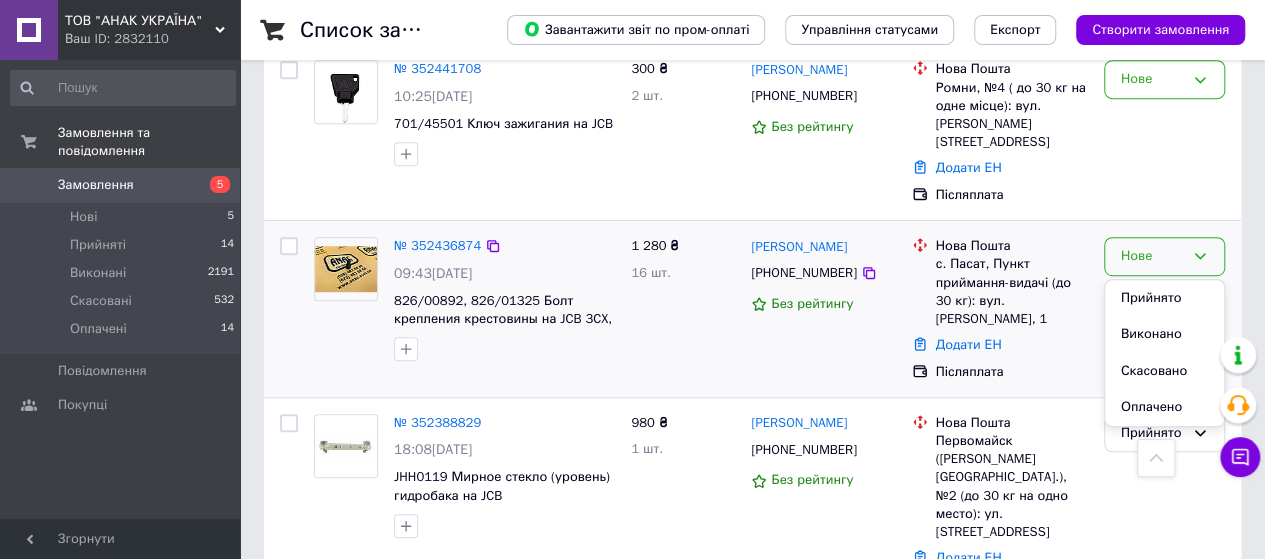 click on "Прийнято" at bounding box center (1164, 298) 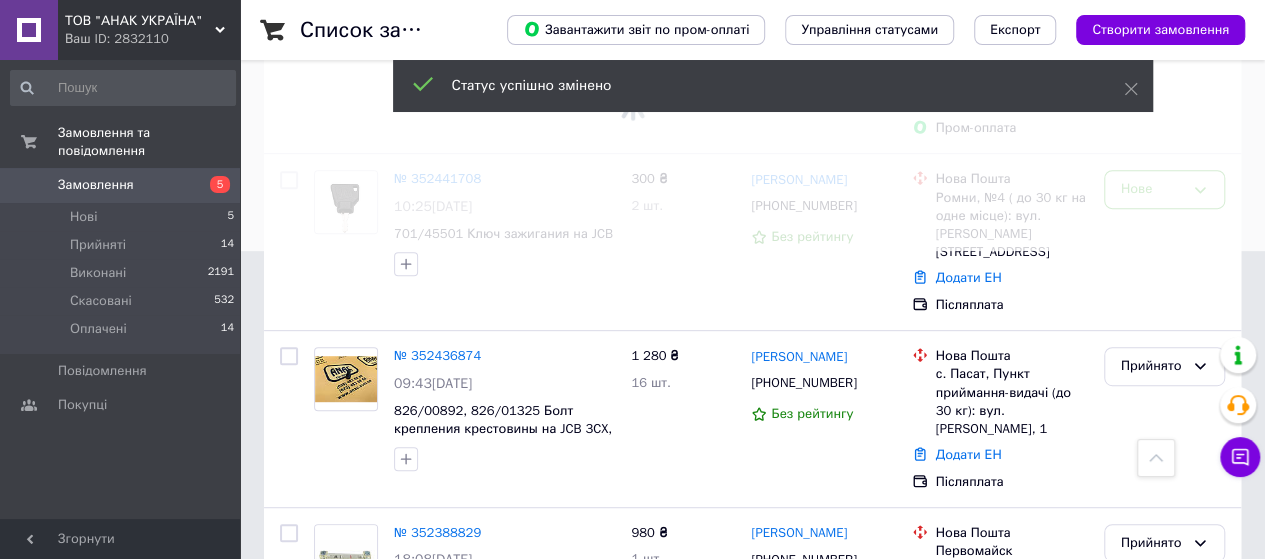 scroll, scrollTop: 218, scrollLeft: 0, axis: vertical 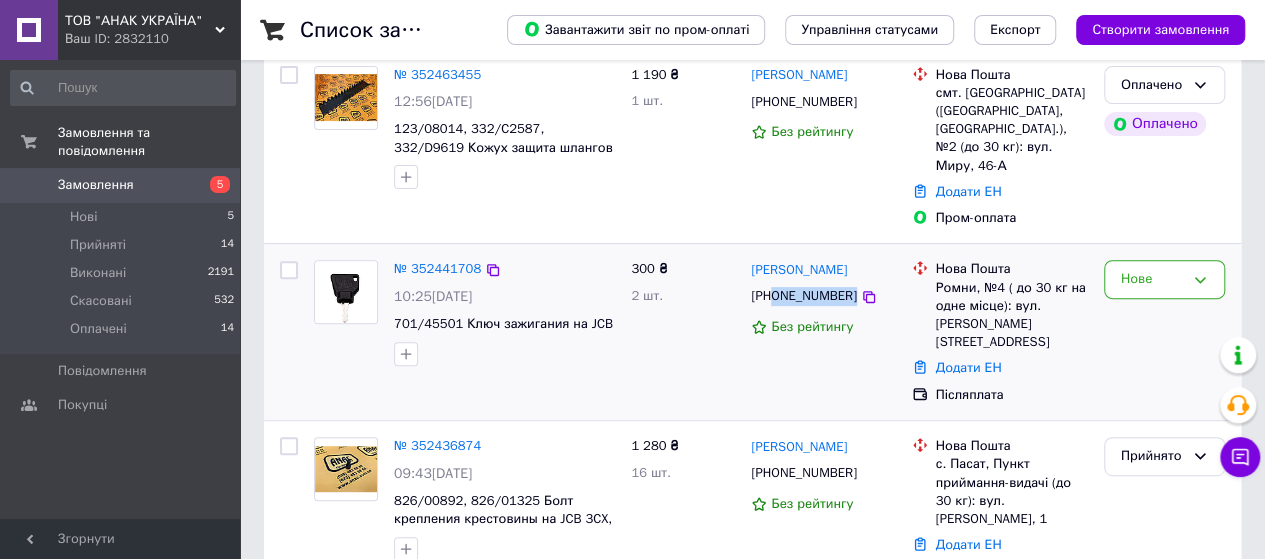 drag, startPoint x: 878, startPoint y: 299, endPoint x: 776, endPoint y: 313, distance: 102.9563 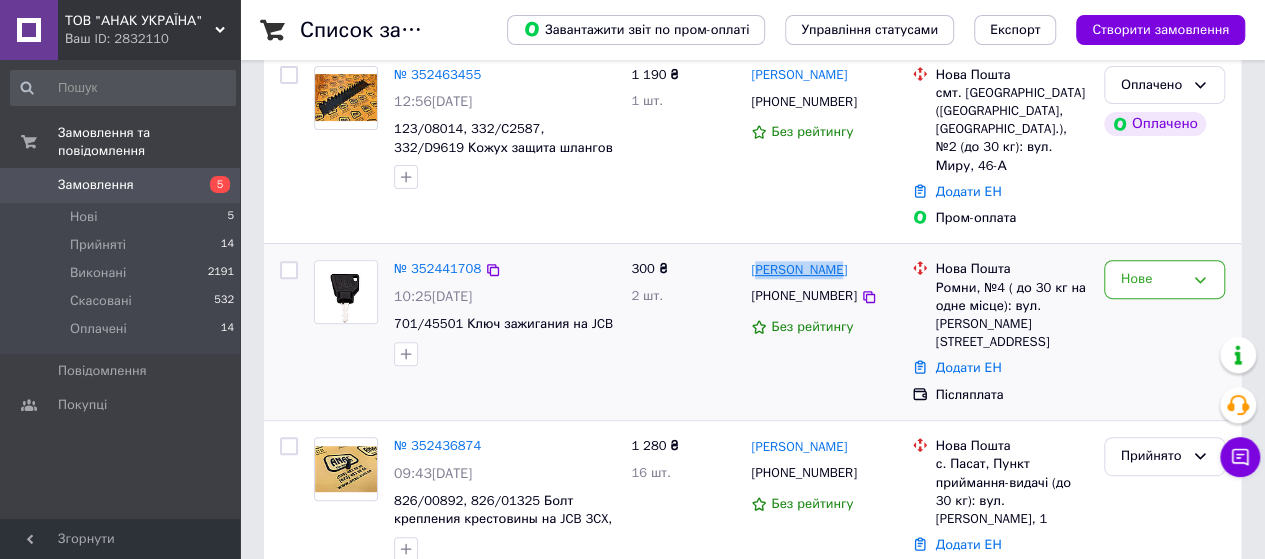 drag, startPoint x: 834, startPoint y: 268, endPoint x: 754, endPoint y: 279, distance: 80.75271 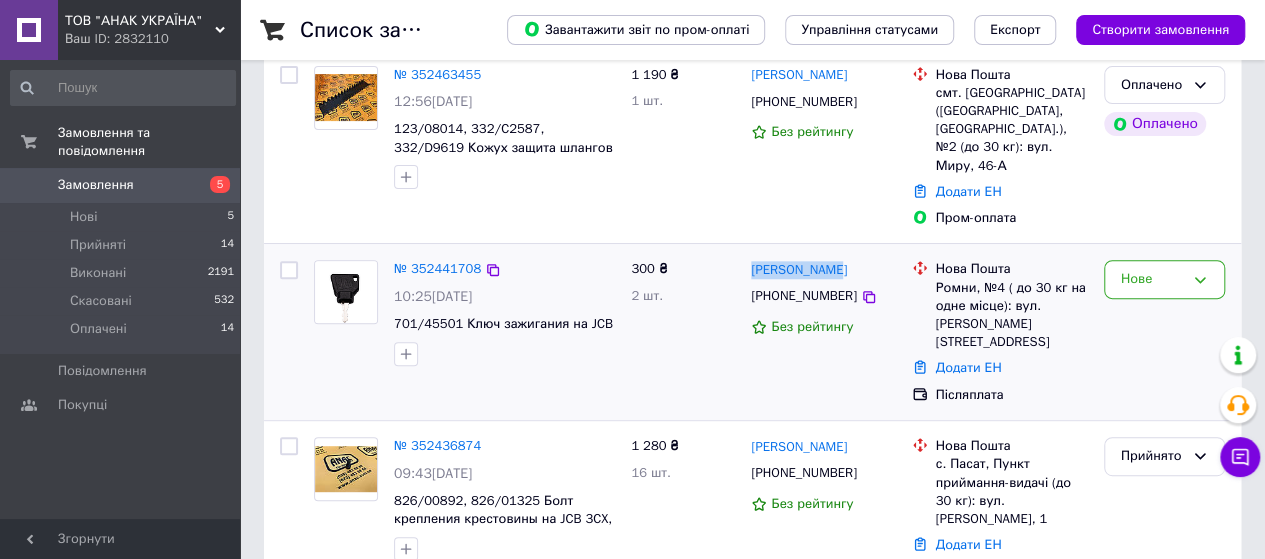 drag, startPoint x: 744, startPoint y: 271, endPoint x: 844, endPoint y: 268, distance: 100.04499 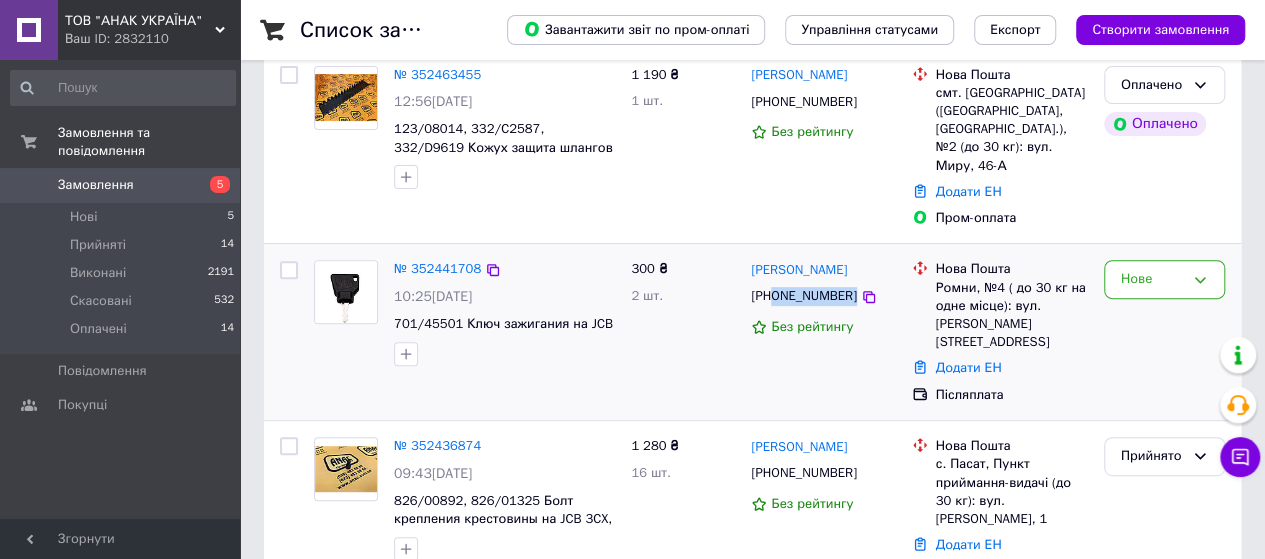 drag, startPoint x: 869, startPoint y: 294, endPoint x: 777, endPoint y: 298, distance: 92.086914 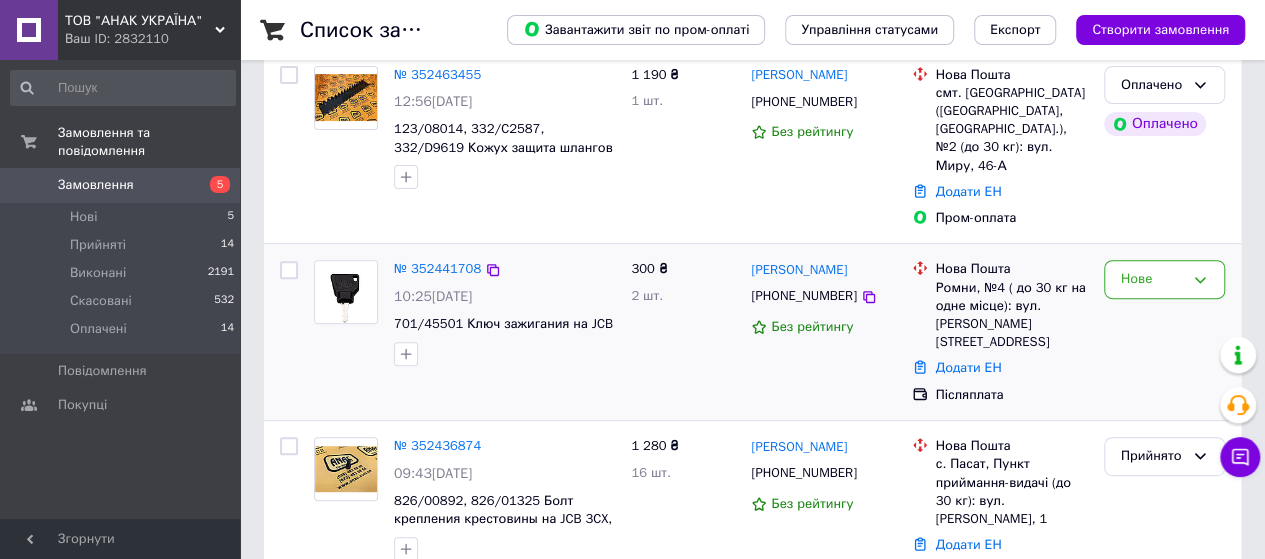 click at bounding box center (504, 354) 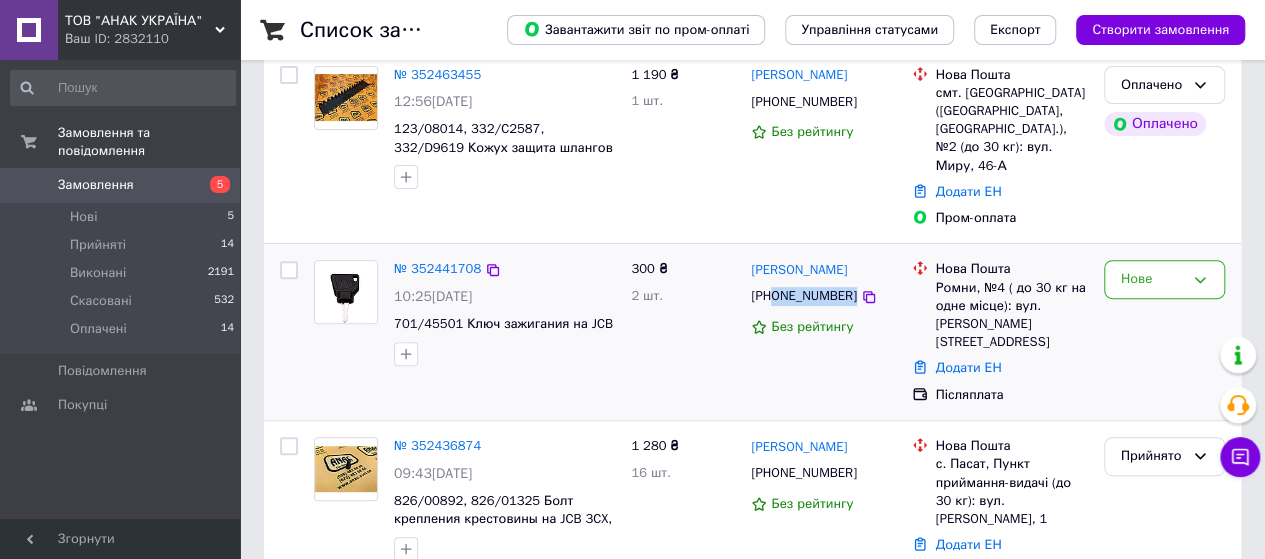 drag, startPoint x: 865, startPoint y: 297, endPoint x: 776, endPoint y: 302, distance: 89.140335 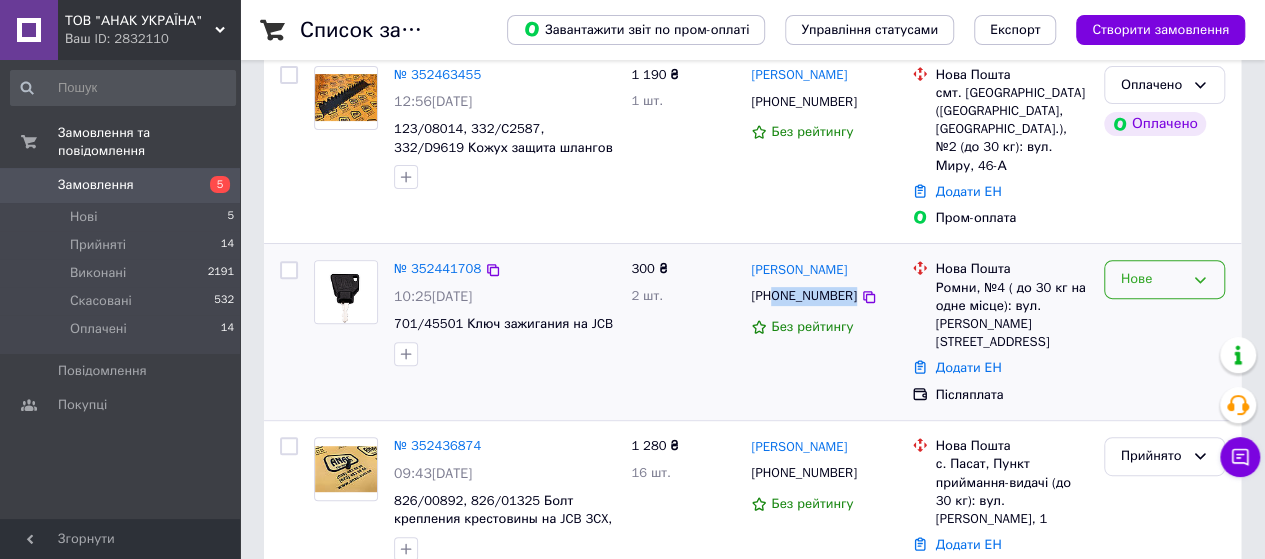 drag, startPoint x: 1202, startPoint y: 273, endPoint x: 1195, endPoint y: 281, distance: 10.630146 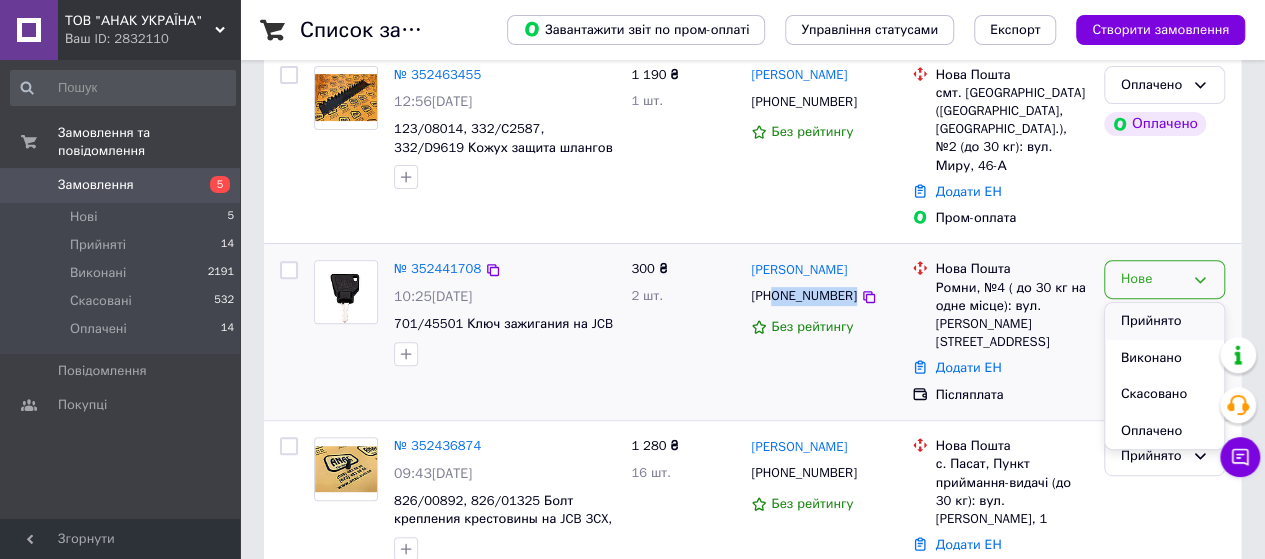 click on "Прийнято" at bounding box center [1164, 321] 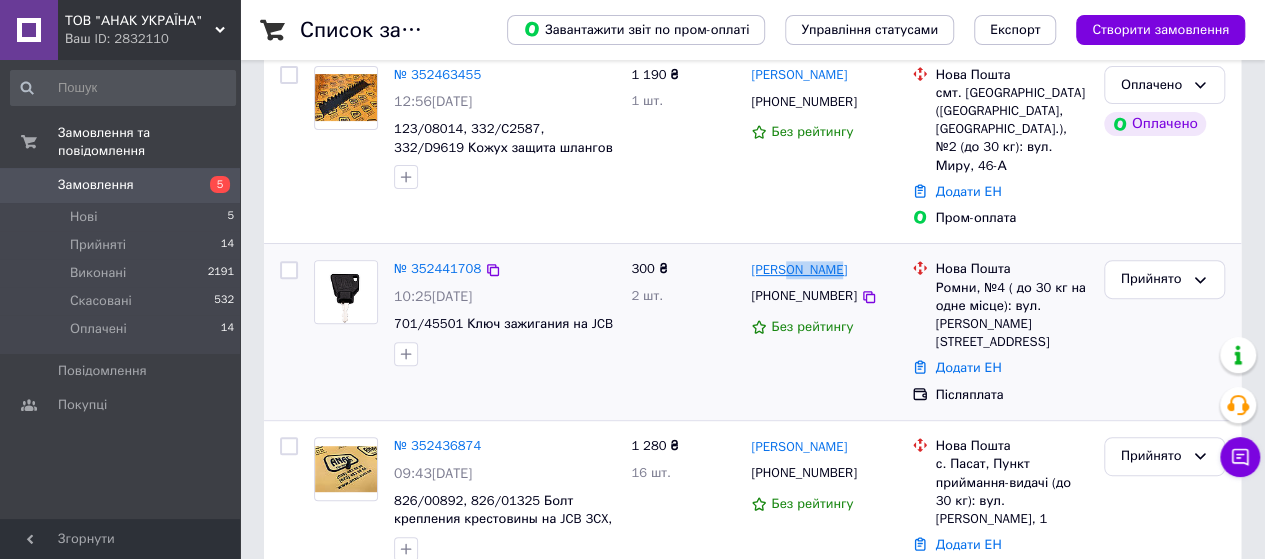 drag, startPoint x: 840, startPoint y: 270, endPoint x: 782, endPoint y: 278, distance: 58.549126 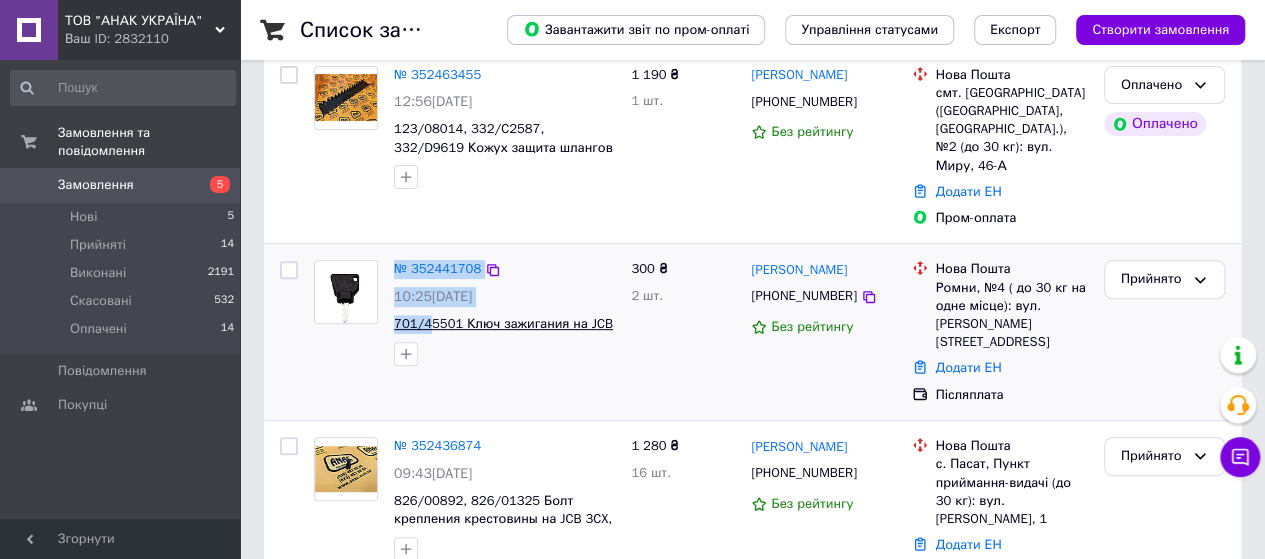 drag, startPoint x: 386, startPoint y: 320, endPoint x: 426, endPoint y: 329, distance: 41 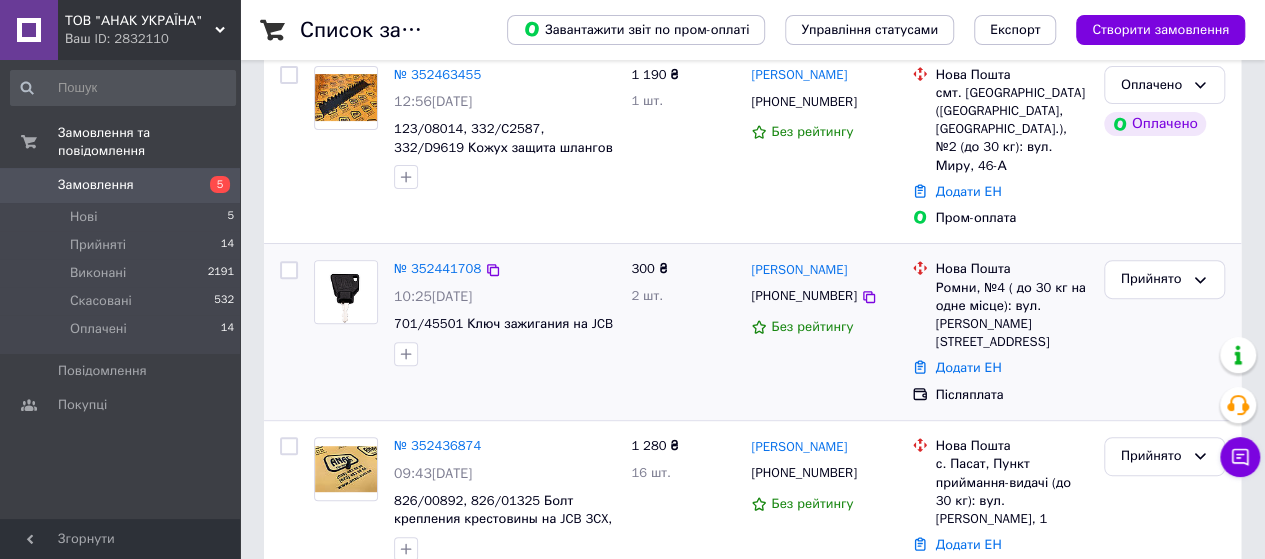 click on "№ 352441708 10:25[DATE] 701/45501 Ключ зажигания на JCB" at bounding box center [504, 312] 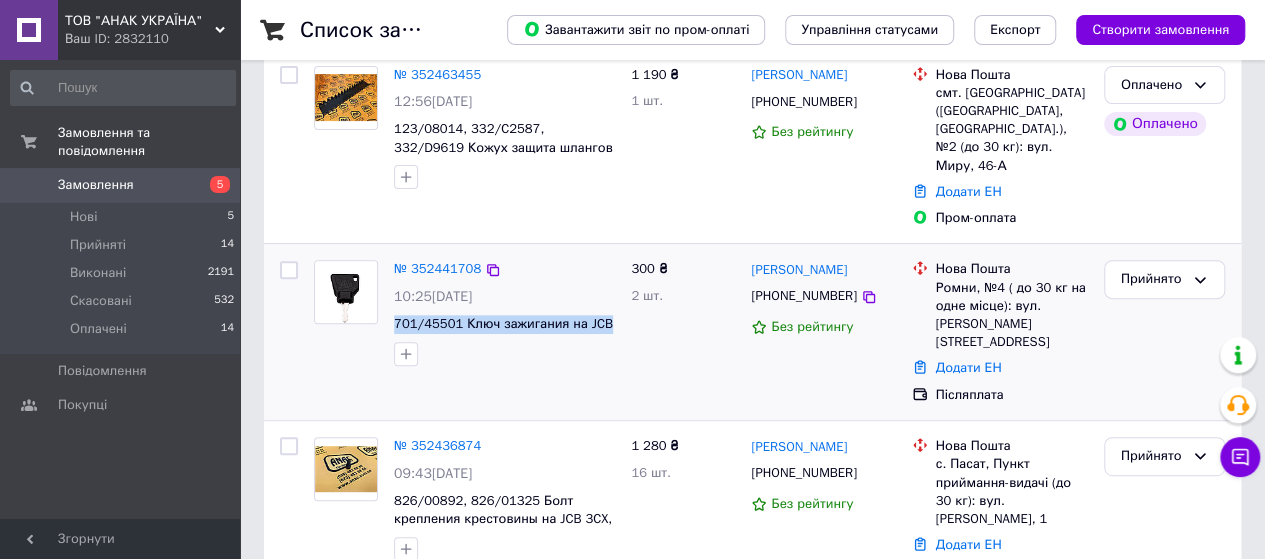 drag, startPoint x: 600, startPoint y: 323, endPoint x: 388, endPoint y: 319, distance: 212.03773 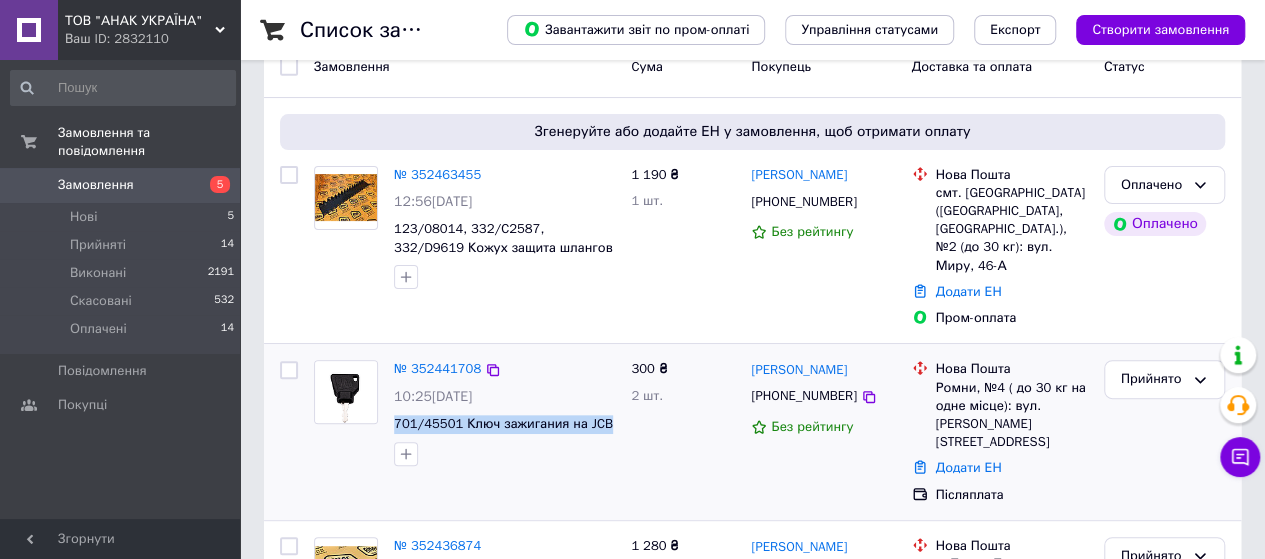 scroll, scrollTop: 18, scrollLeft: 0, axis: vertical 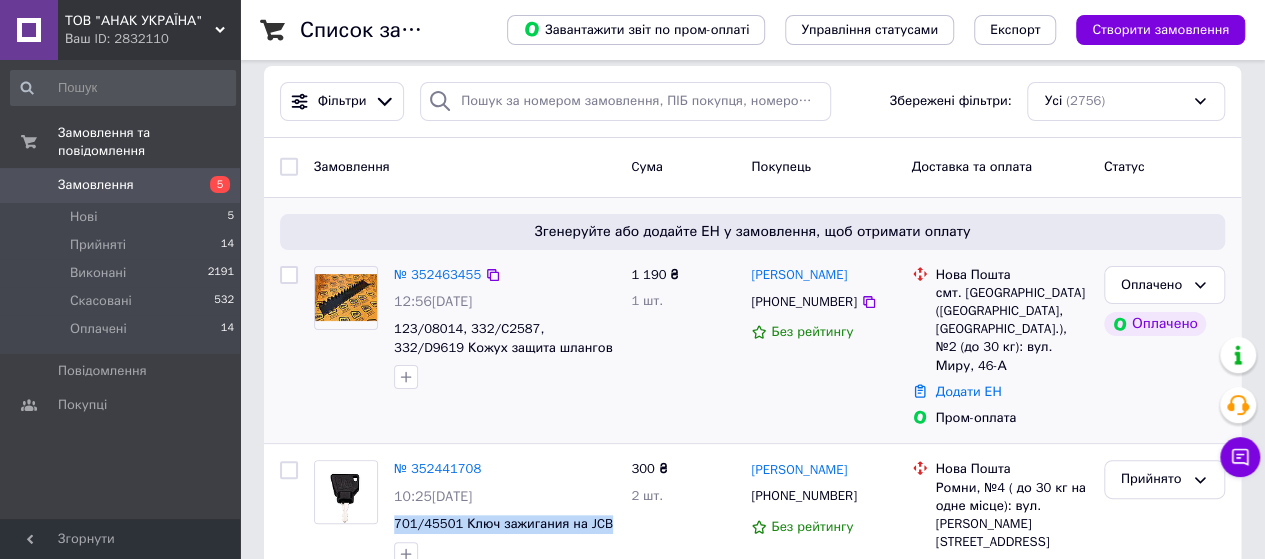 drag, startPoint x: 874, startPoint y: 277, endPoint x: 746, endPoint y: 290, distance: 128.65846 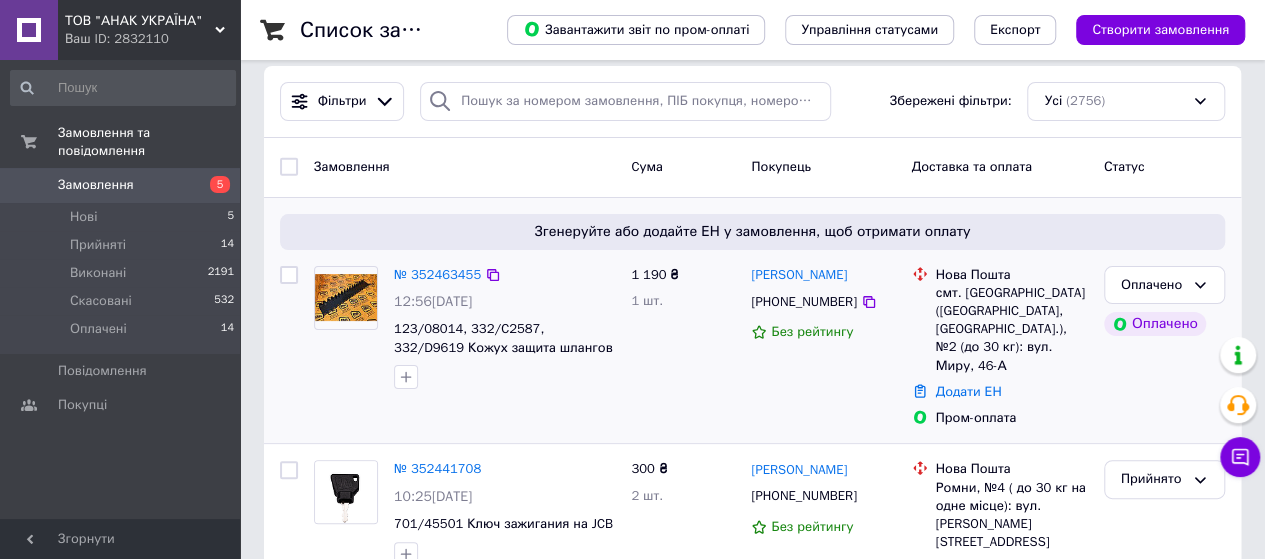 click on "№ 352463455 12:56[DATE] 123/08014, 332/C2587, 332/D9619 Кожух защита шлангов РВД 160мм на JCB 3CX, 4CX" at bounding box center [504, 328] 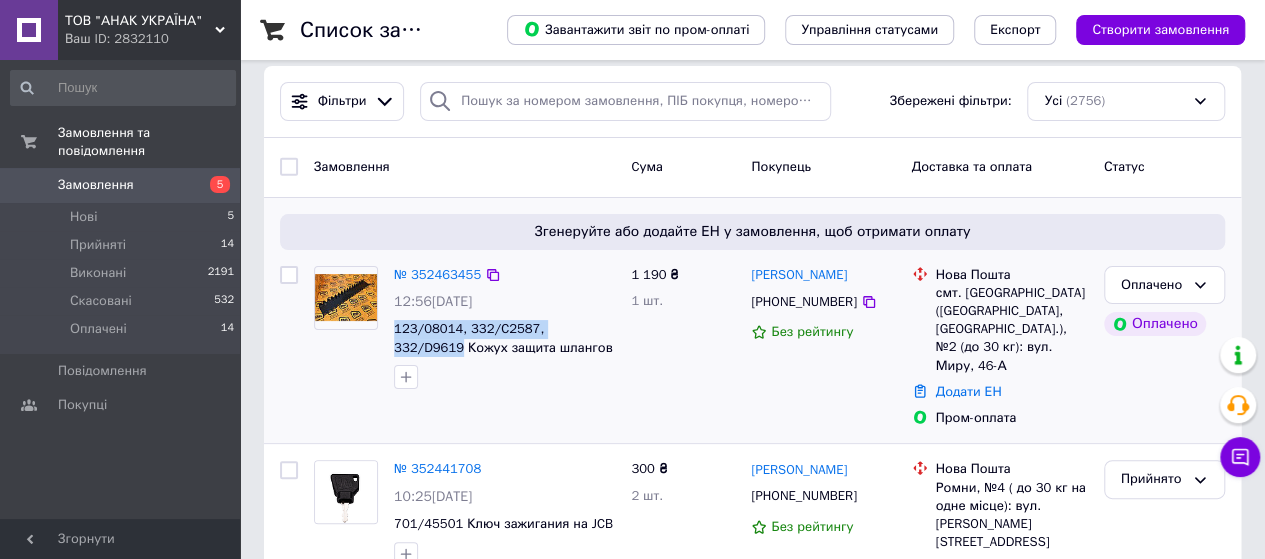 drag, startPoint x: 605, startPoint y: 321, endPoint x: 393, endPoint y: 313, distance: 212.1509 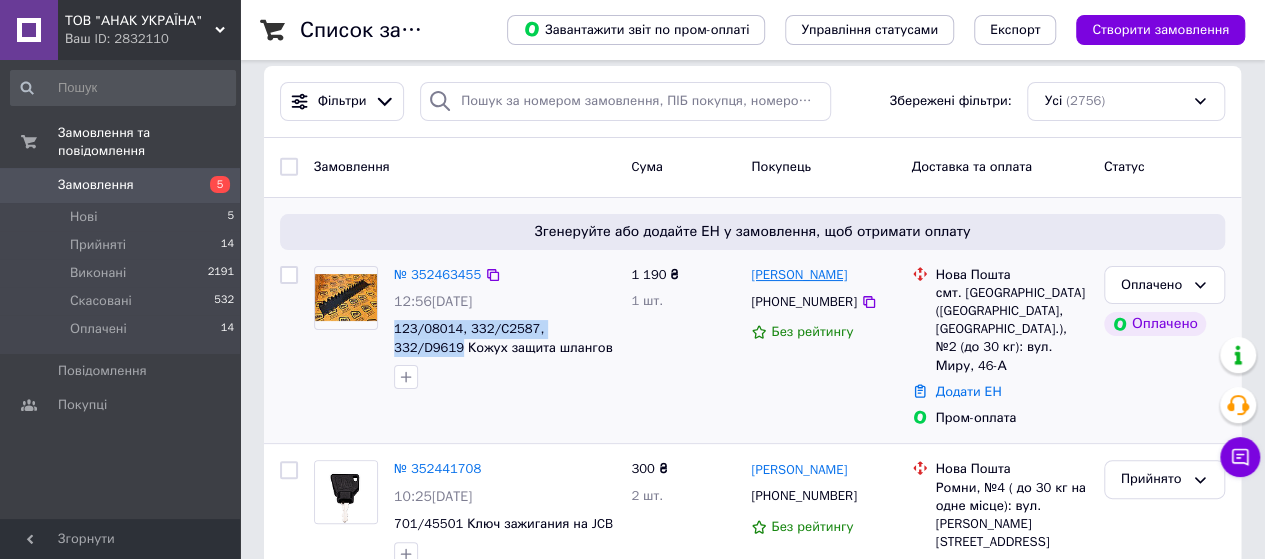 drag, startPoint x: 878, startPoint y: 279, endPoint x: 754, endPoint y: 281, distance: 124.01613 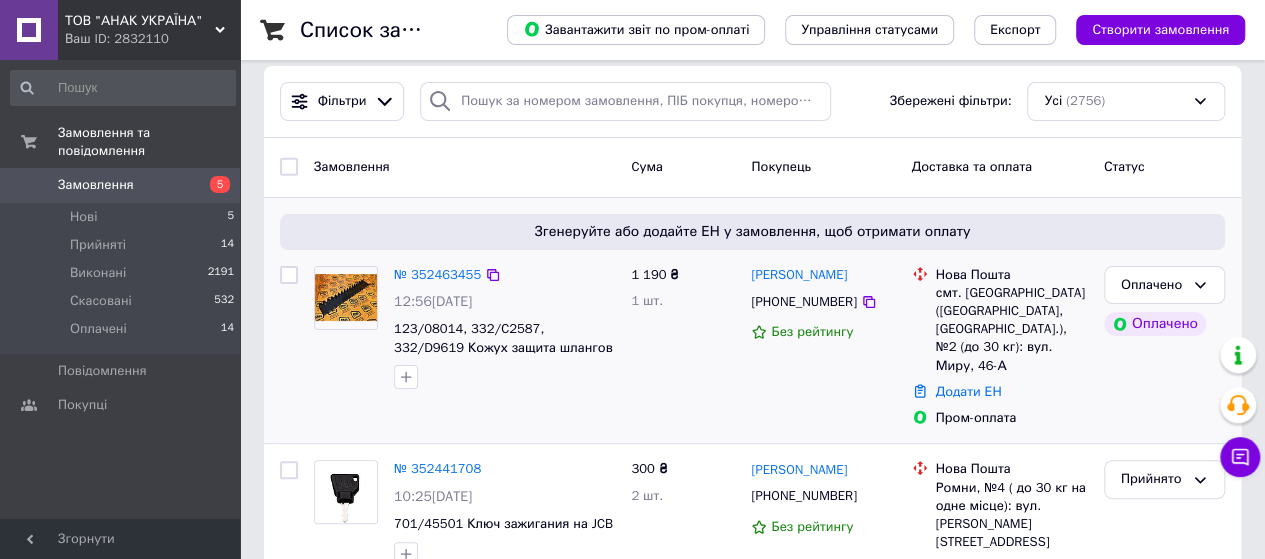 click on "[PERSON_NAME] [PHONE_NUMBER] Без рейтингу" at bounding box center (823, 347) 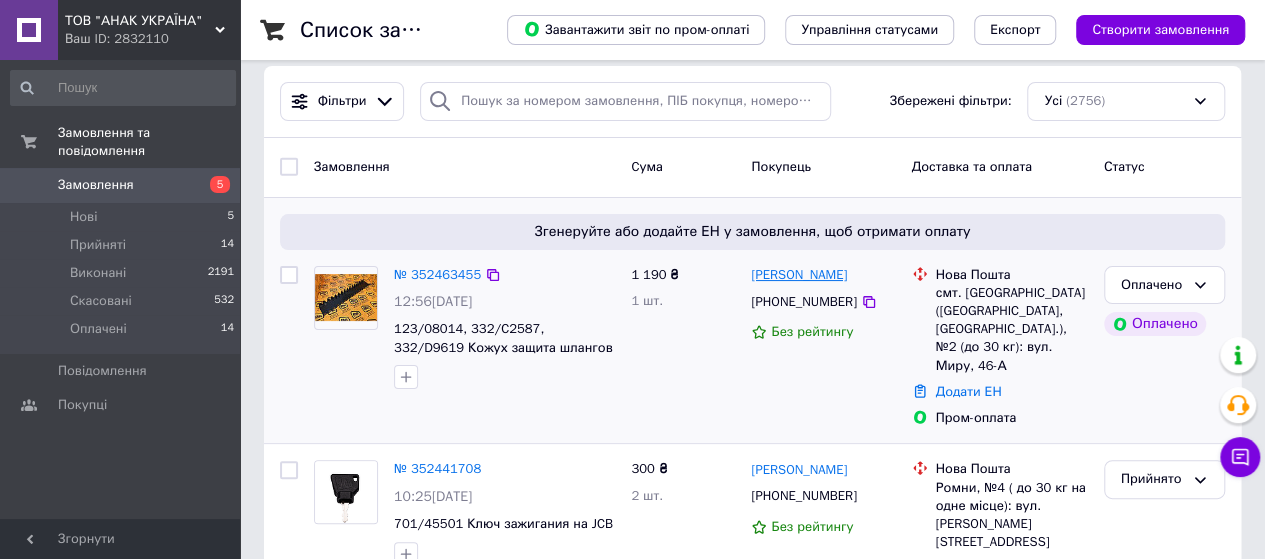 drag, startPoint x: 887, startPoint y: 279, endPoint x: 795, endPoint y: 283, distance: 92.086914 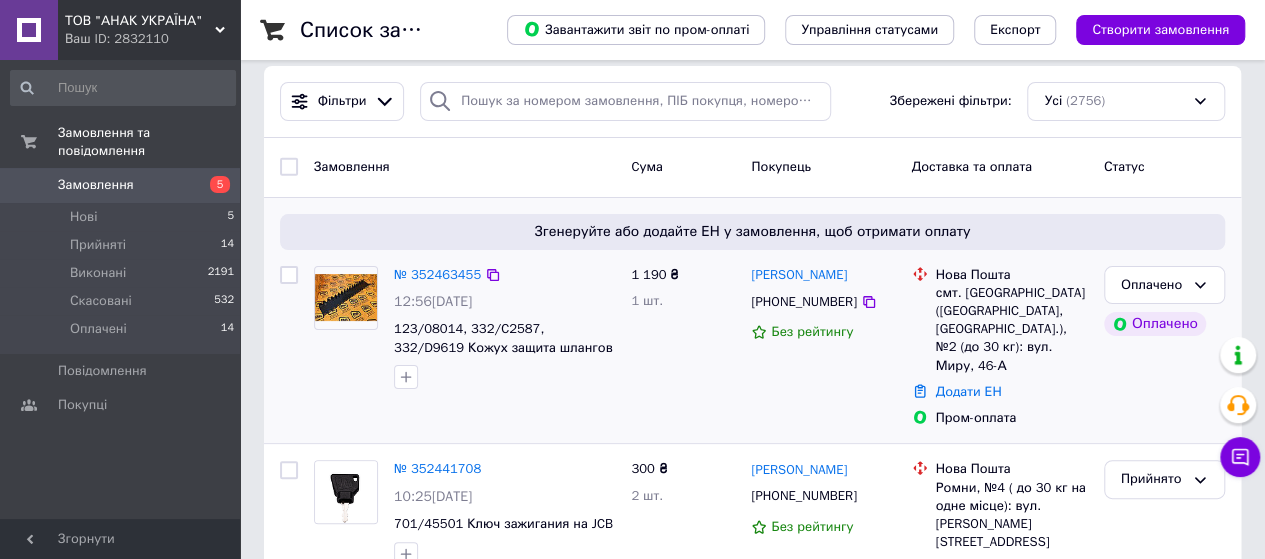 click on "Нова Пошта смт. [GEOGRAPHIC_DATA] ([GEOGRAPHIC_DATA], [GEOGRAPHIC_DATA].), №2 (до 30 кг): вул. Миру, 46-А Додати ЕН Пром-оплата" at bounding box center (1000, 347) 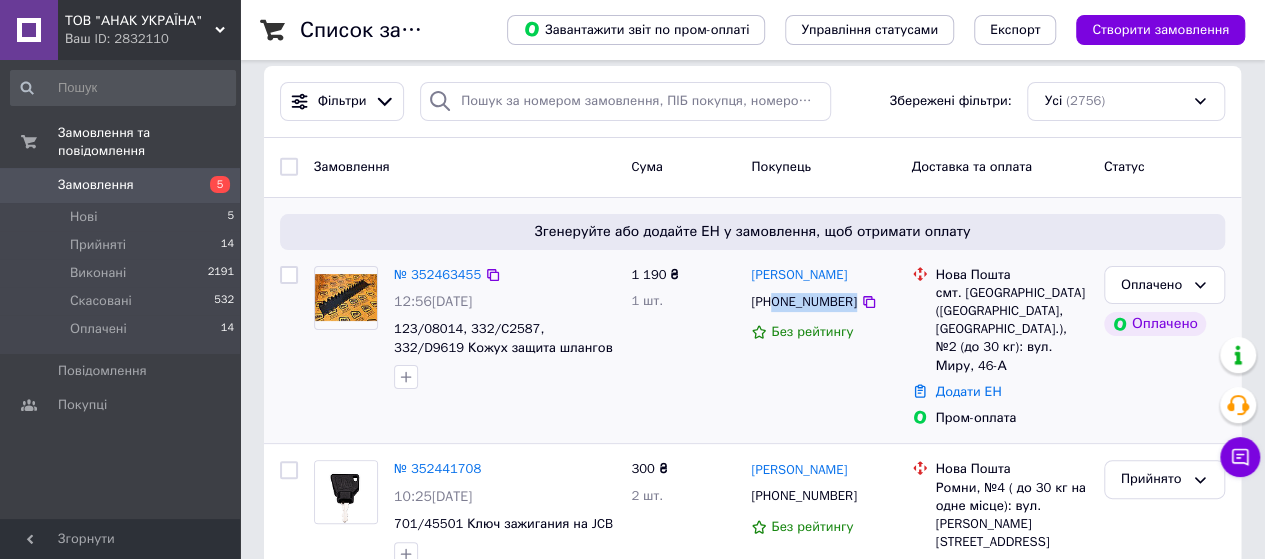 drag, startPoint x: 852, startPoint y: 299, endPoint x: 776, endPoint y: 300, distance: 76.00658 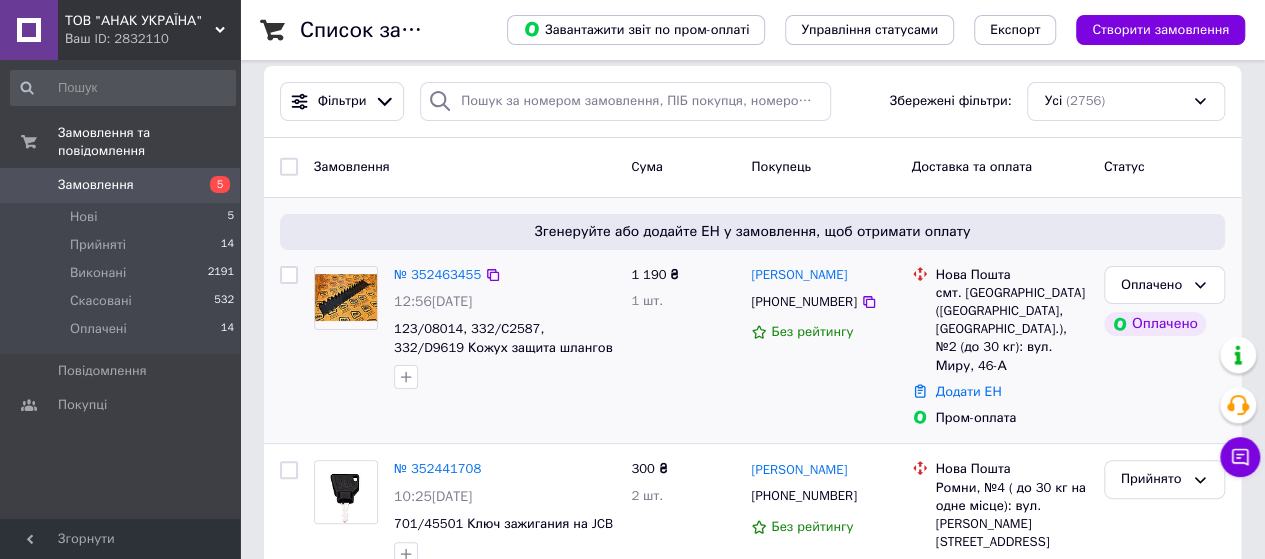 click on "[PERSON_NAME] [PHONE_NUMBER] Без рейтингу" at bounding box center [823, 347] 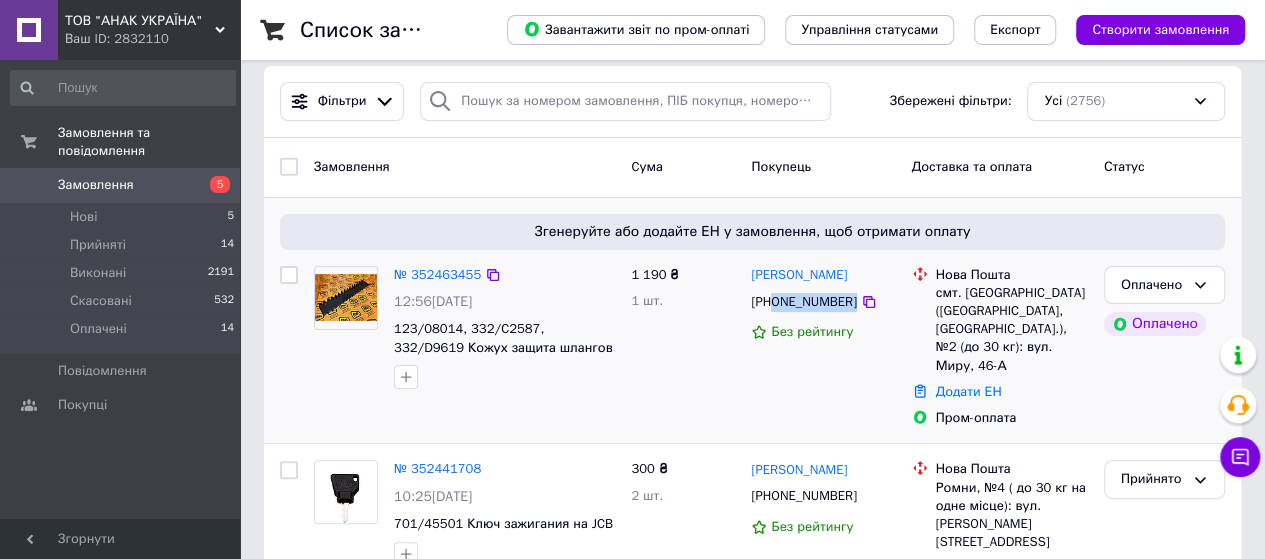 drag, startPoint x: 876, startPoint y: 302, endPoint x: 772, endPoint y: 312, distance: 104.47966 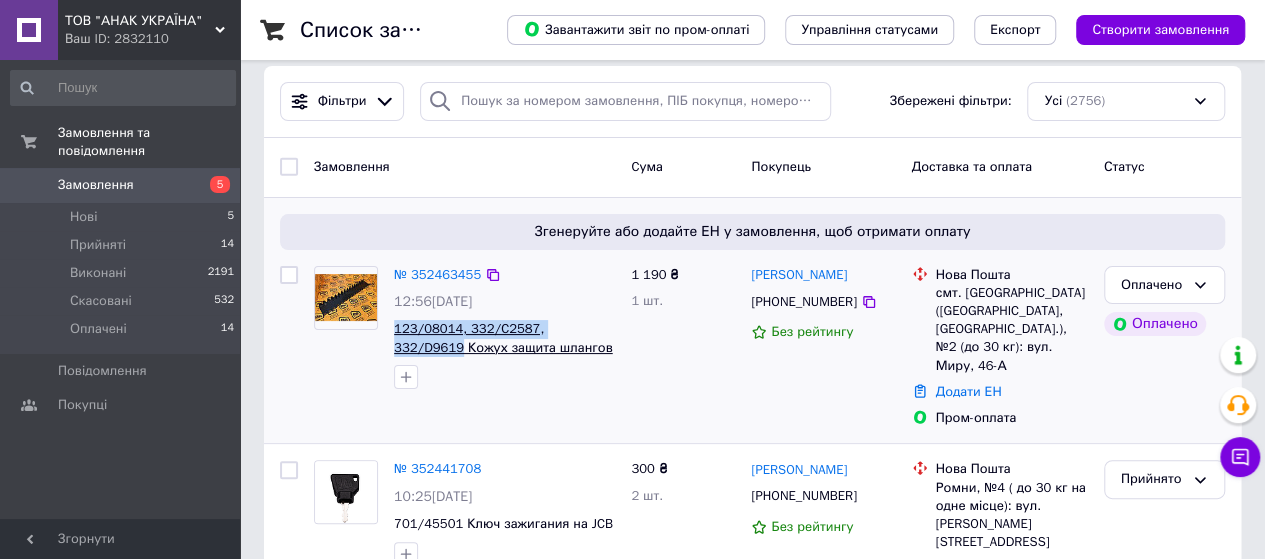 drag, startPoint x: 614, startPoint y: 331, endPoint x: 396, endPoint y: 332, distance: 218.00229 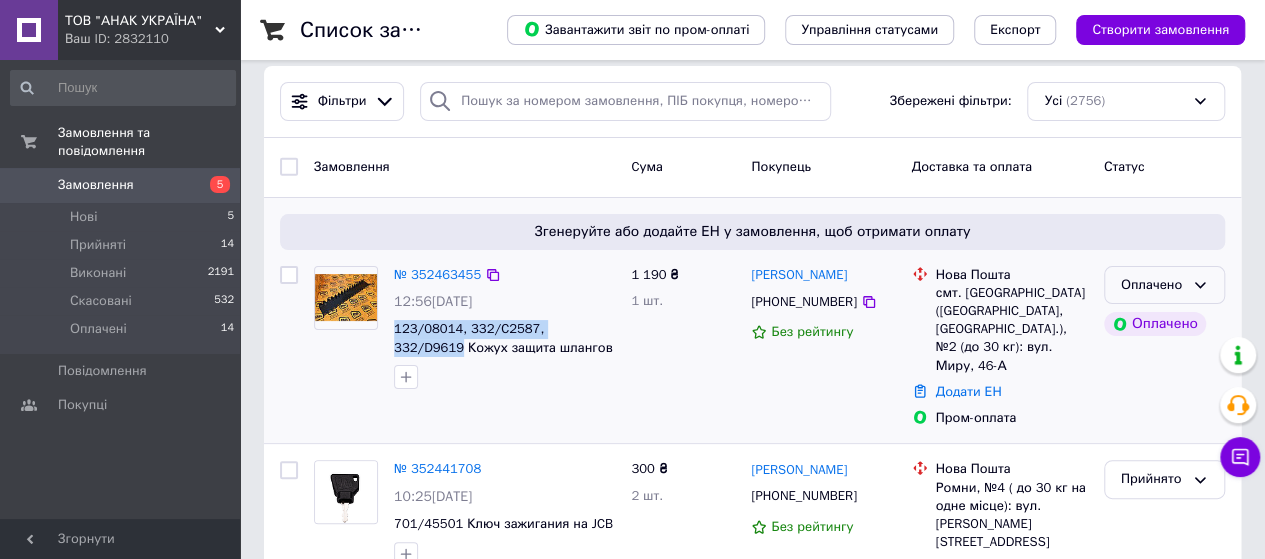 click 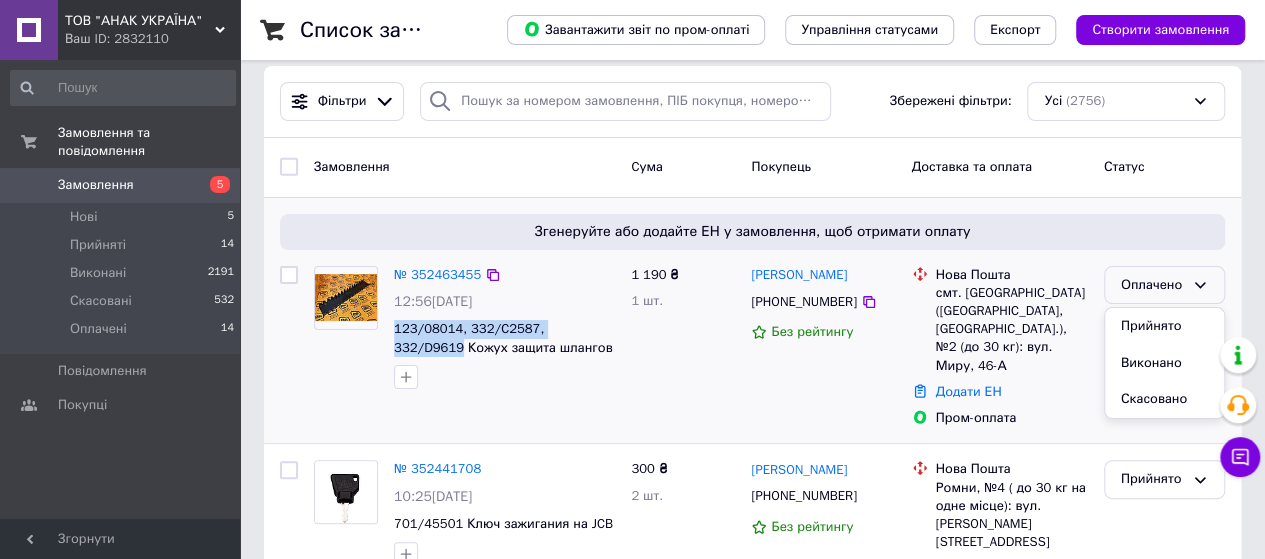 click on "Прийнято" at bounding box center (1164, 326) 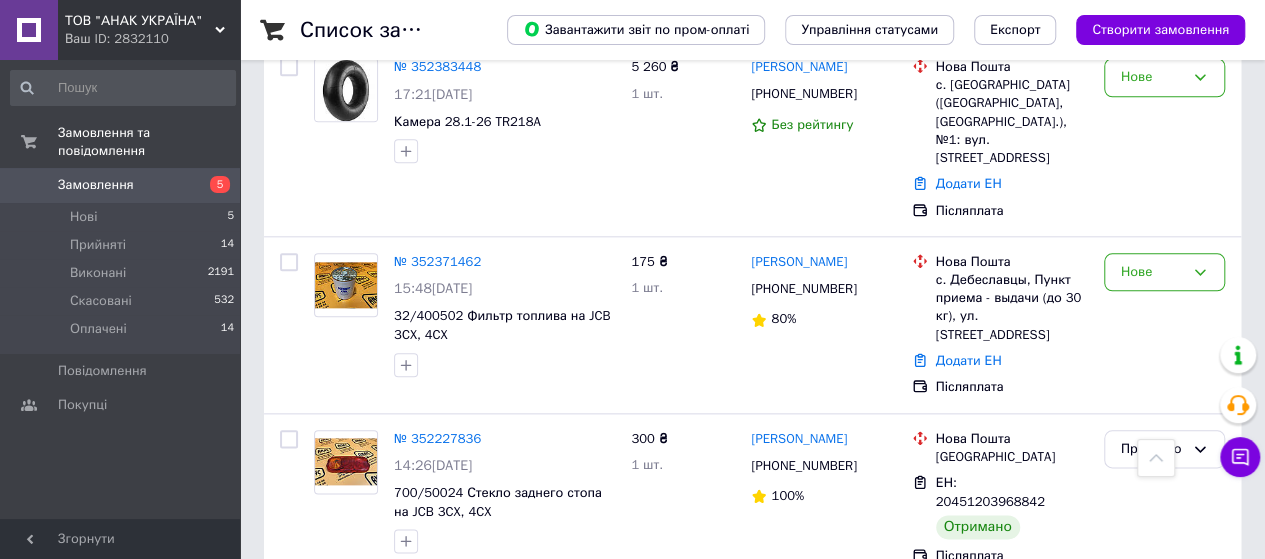 scroll, scrollTop: 1018, scrollLeft: 0, axis: vertical 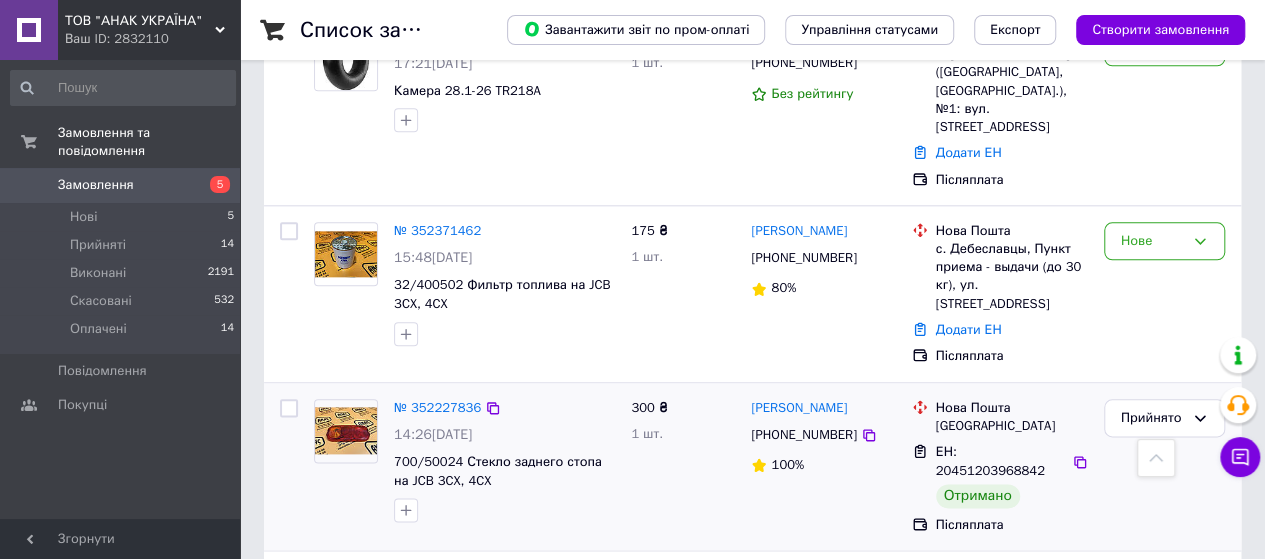 click on "[GEOGRAPHIC_DATA]" at bounding box center (1012, 426) 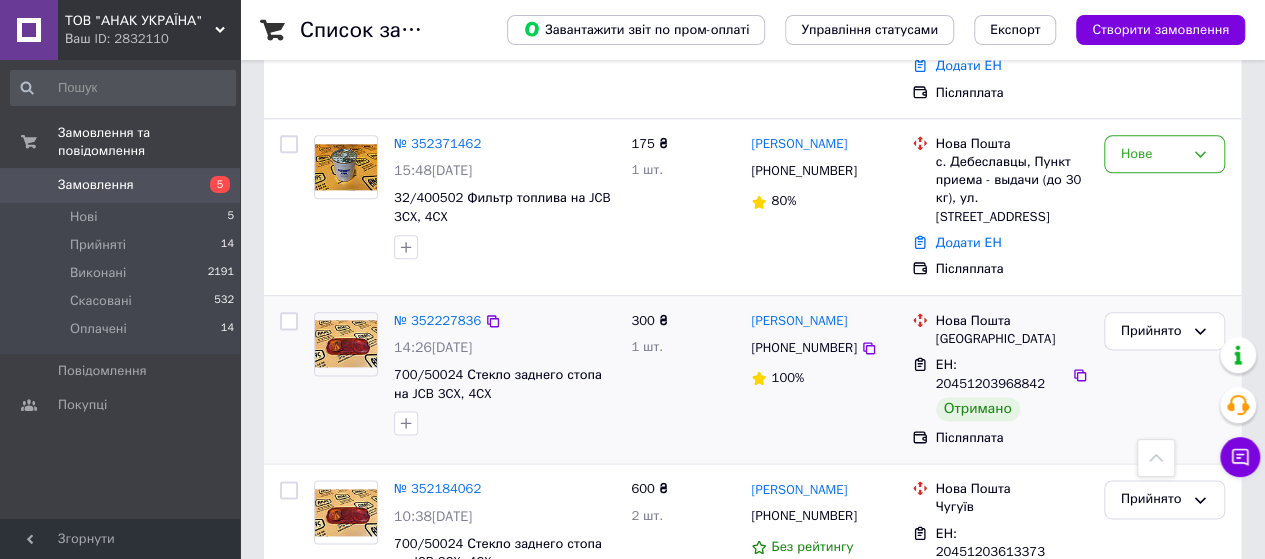 scroll, scrollTop: 1218, scrollLeft: 0, axis: vertical 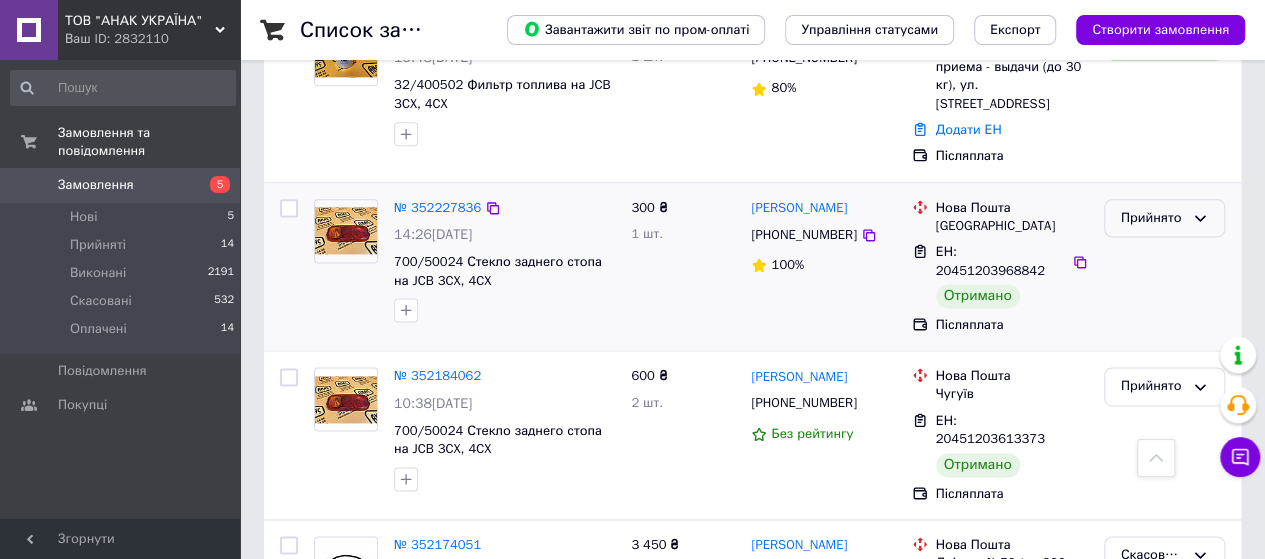 click 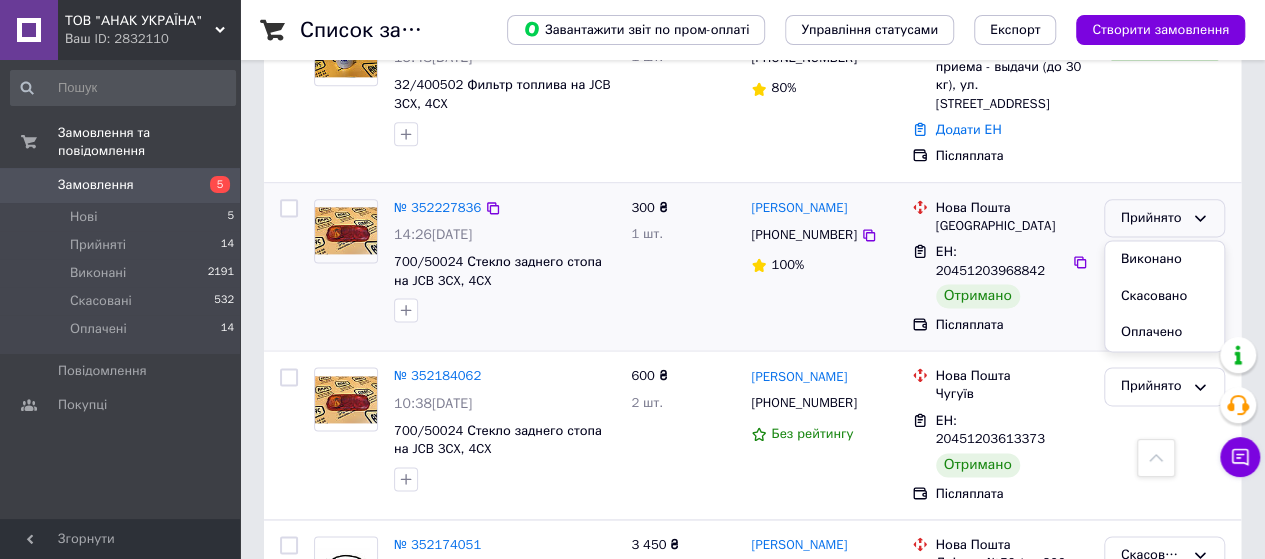 click on "Виконано" at bounding box center [1164, 259] 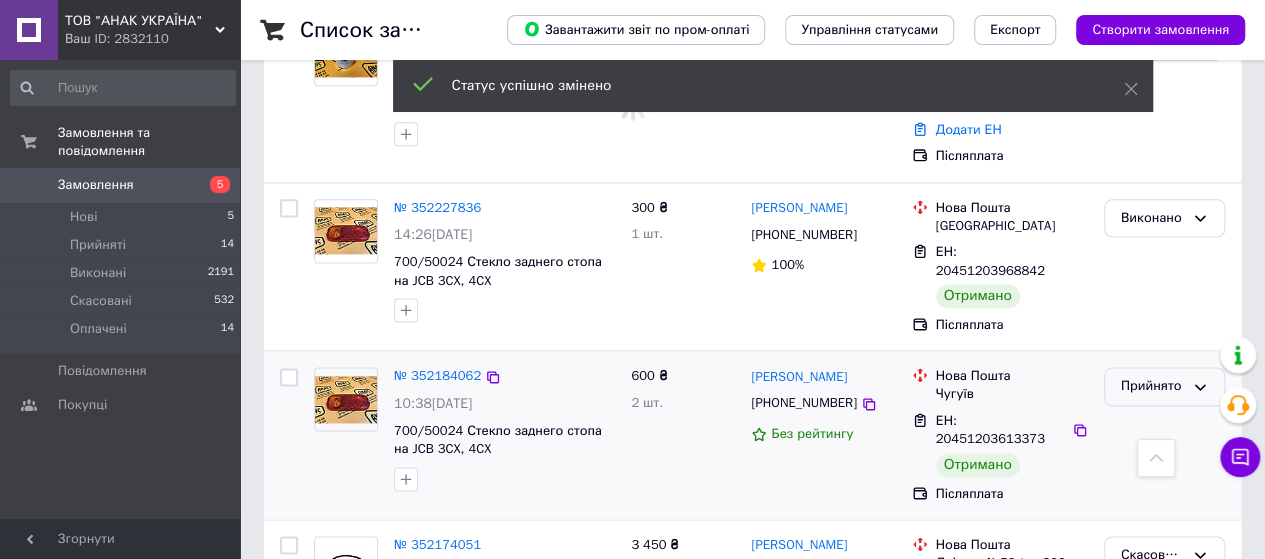click 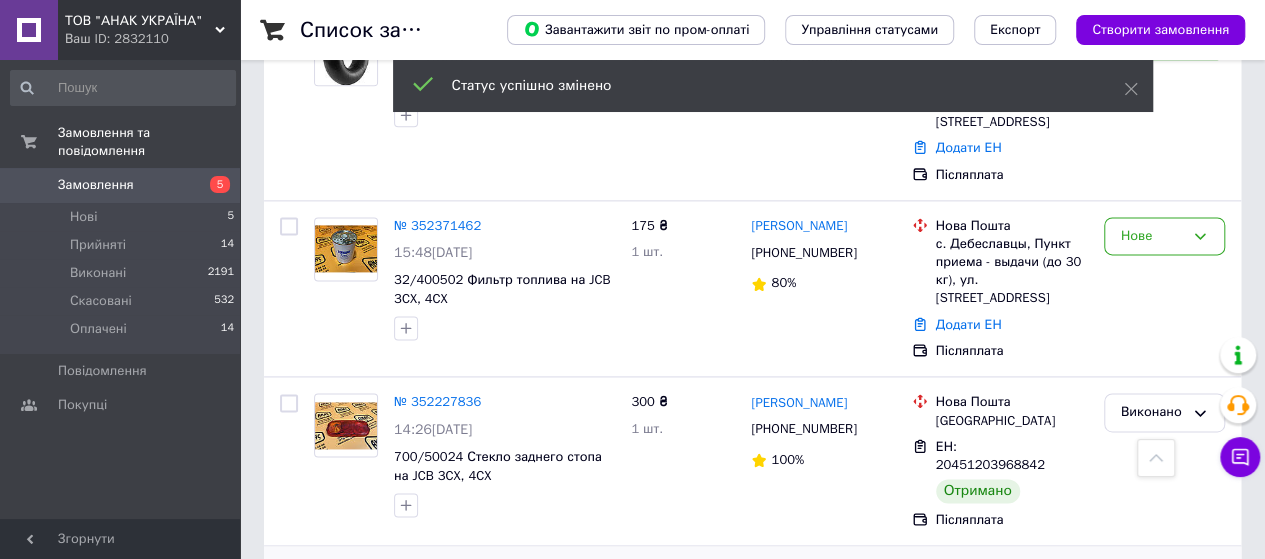 scroll, scrollTop: 1376, scrollLeft: 0, axis: vertical 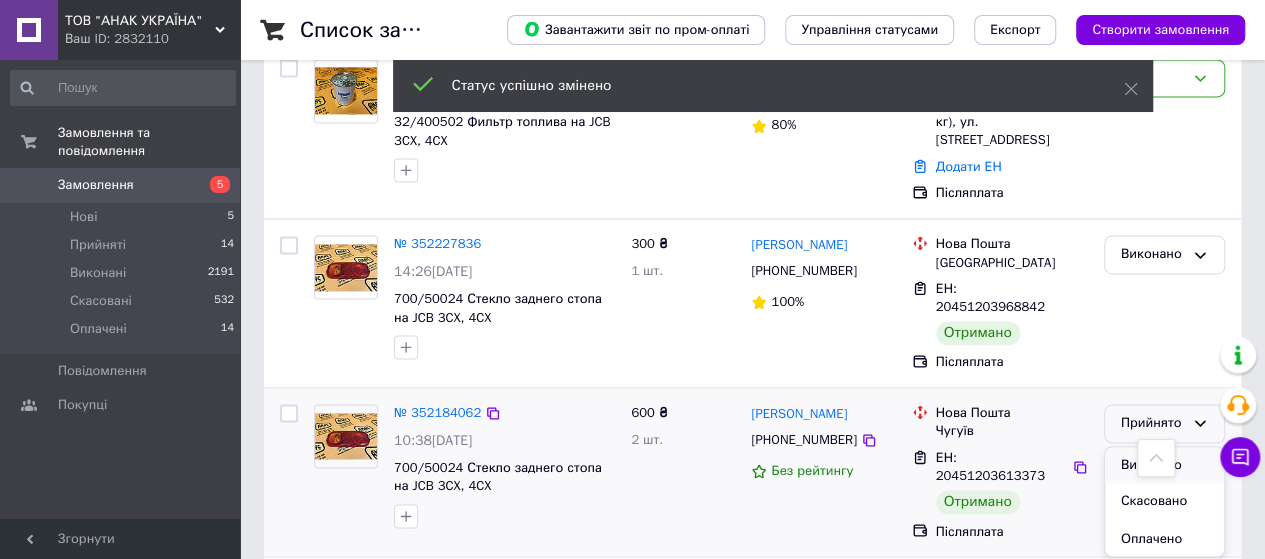 click on "Виконано" at bounding box center [1164, 465] 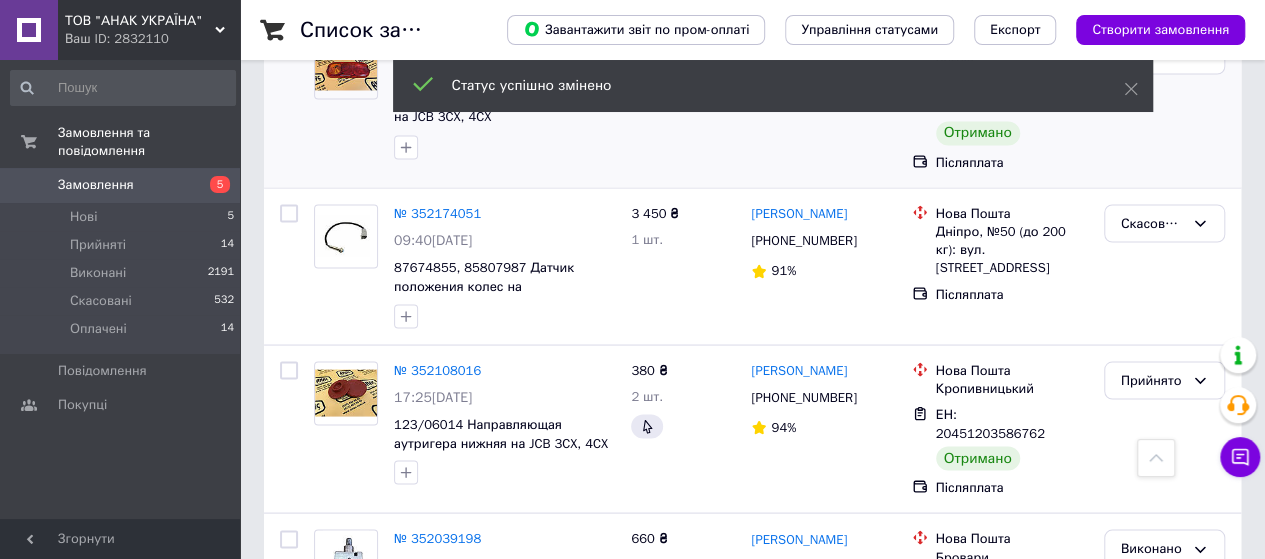 scroll, scrollTop: 1776, scrollLeft: 0, axis: vertical 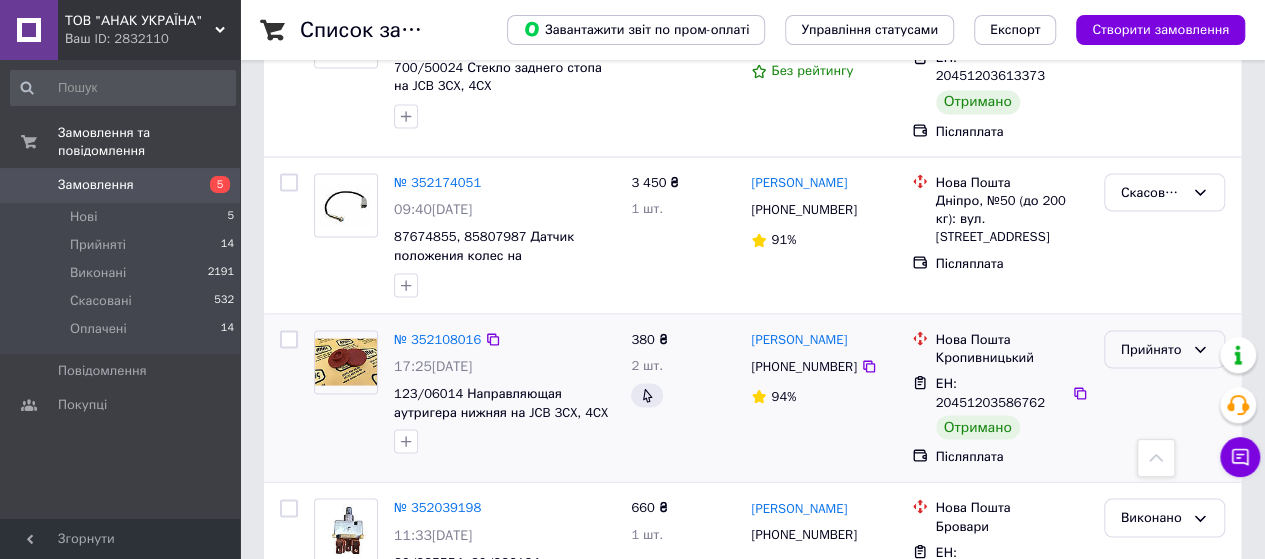 click 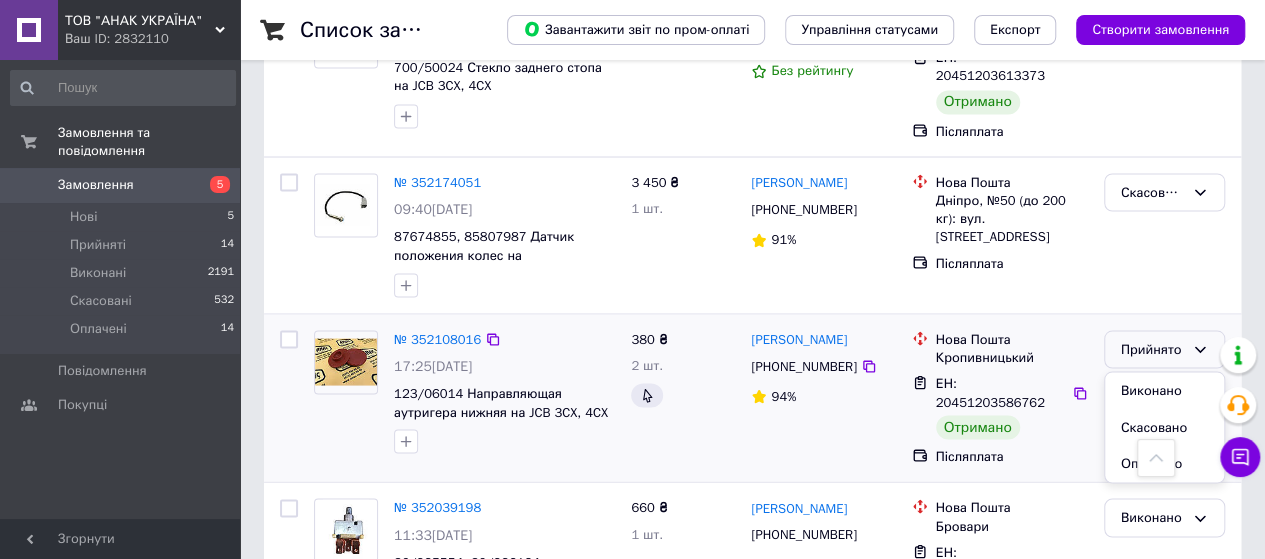 click on "Виконано" at bounding box center [1164, 390] 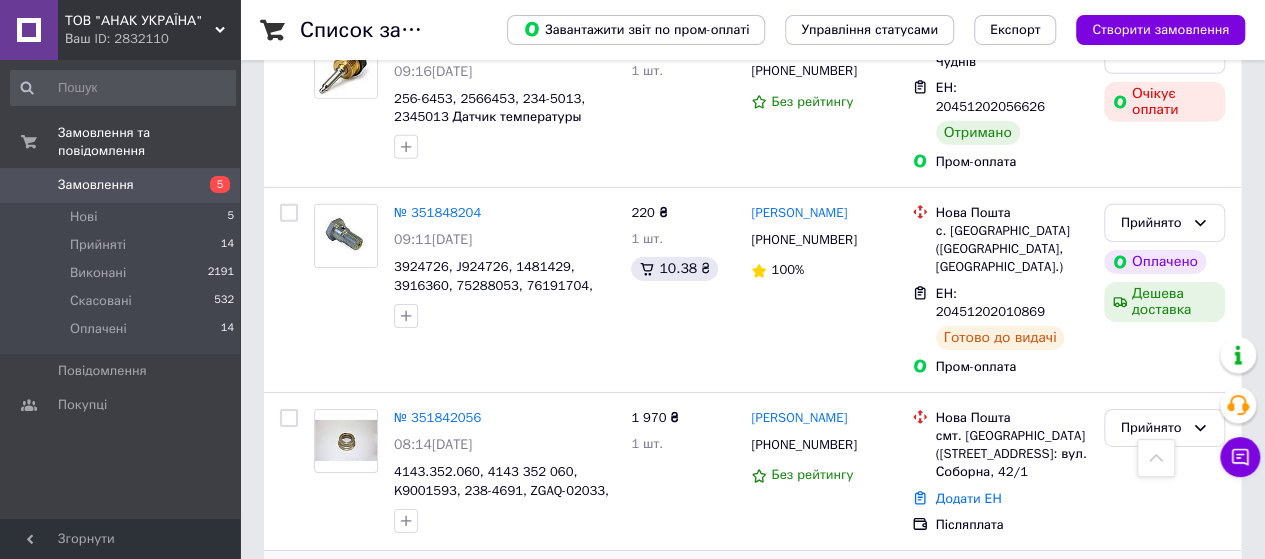 scroll, scrollTop: 3109, scrollLeft: 0, axis: vertical 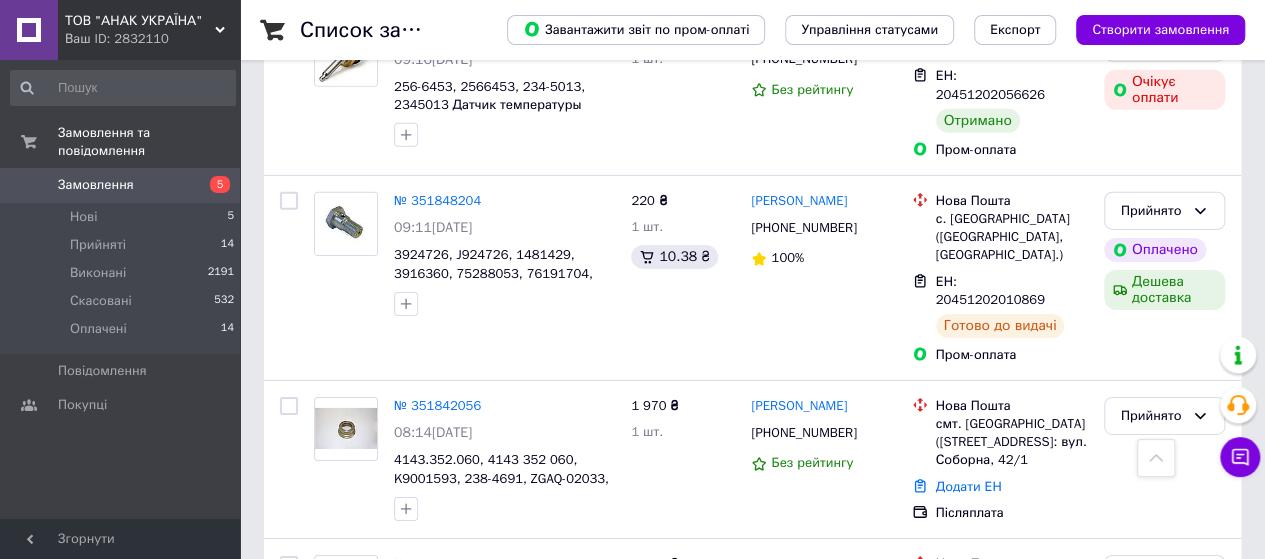 click on "2" at bounding box center [327, 742] 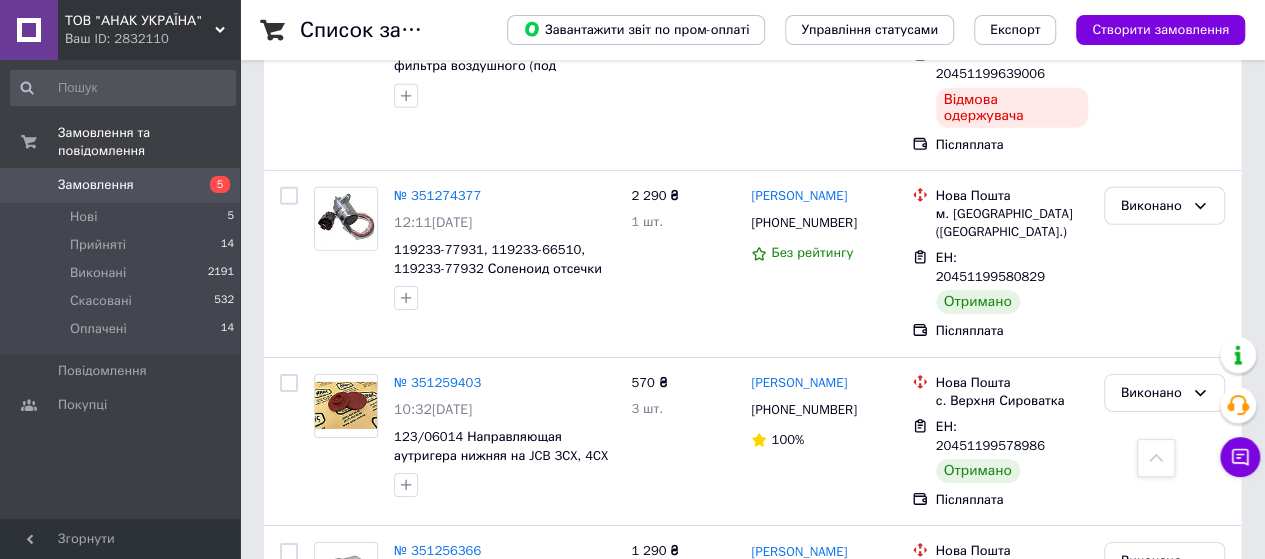 scroll, scrollTop: 3068, scrollLeft: 0, axis: vertical 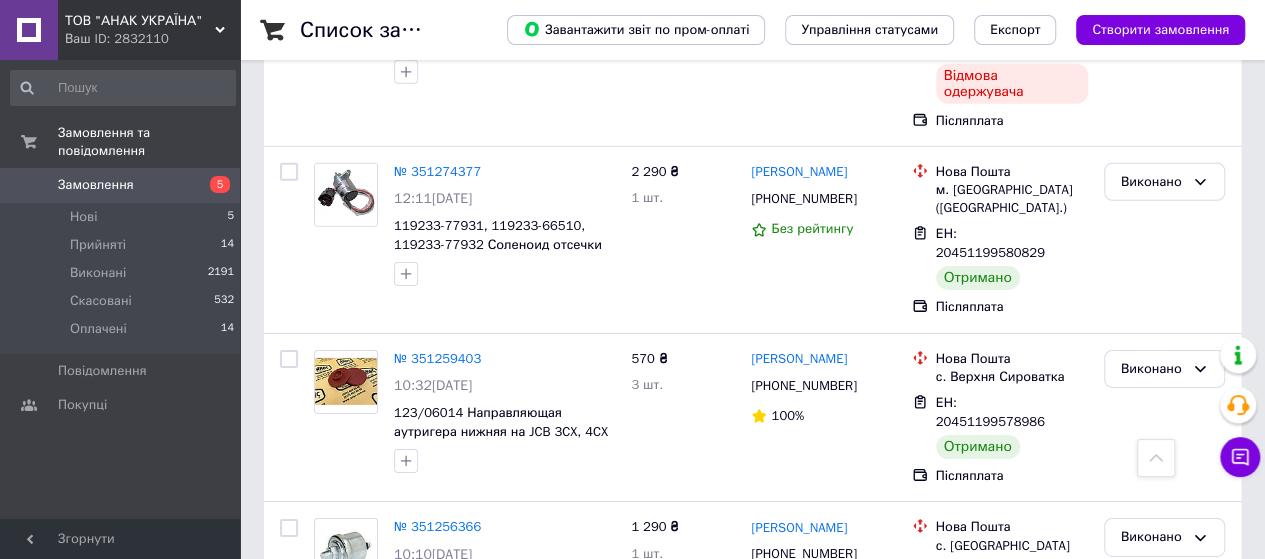 click on "1" at bounding box center [404, 957] 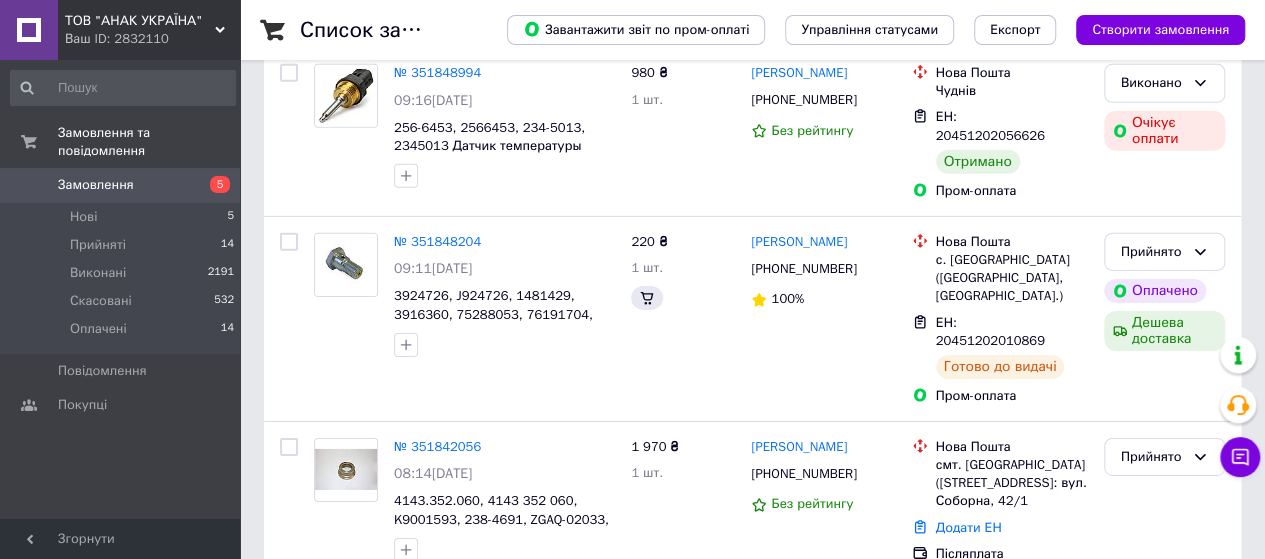 scroll, scrollTop: 0, scrollLeft: 0, axis: both 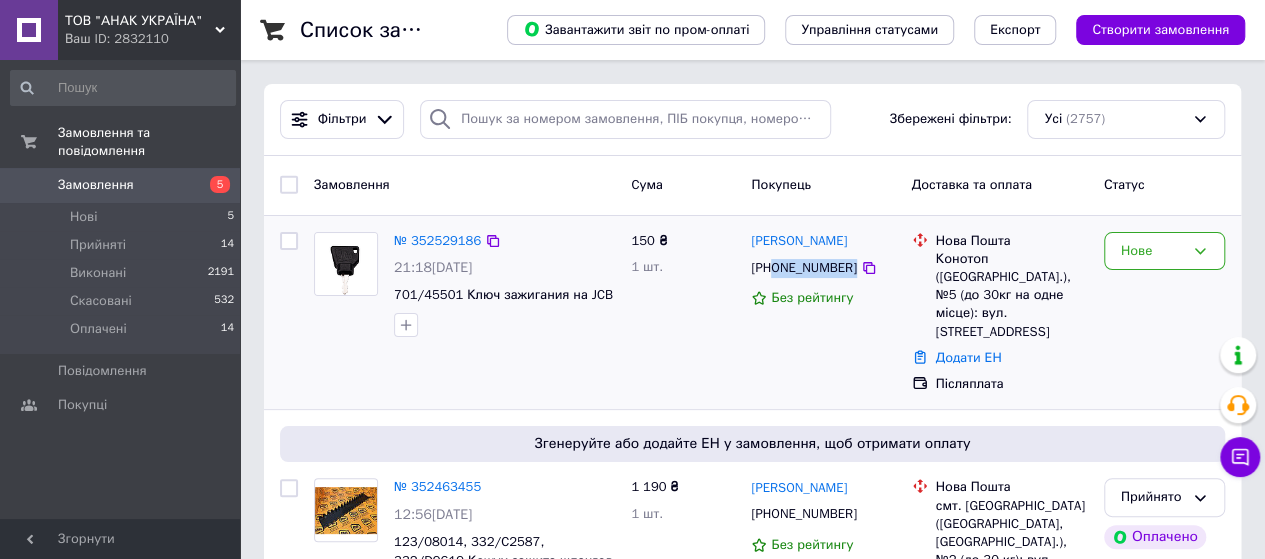 drag, startPoint x: 856, startPoint y: 269, endPoint x: 786, endPoint y: 274, distance: 70.178345 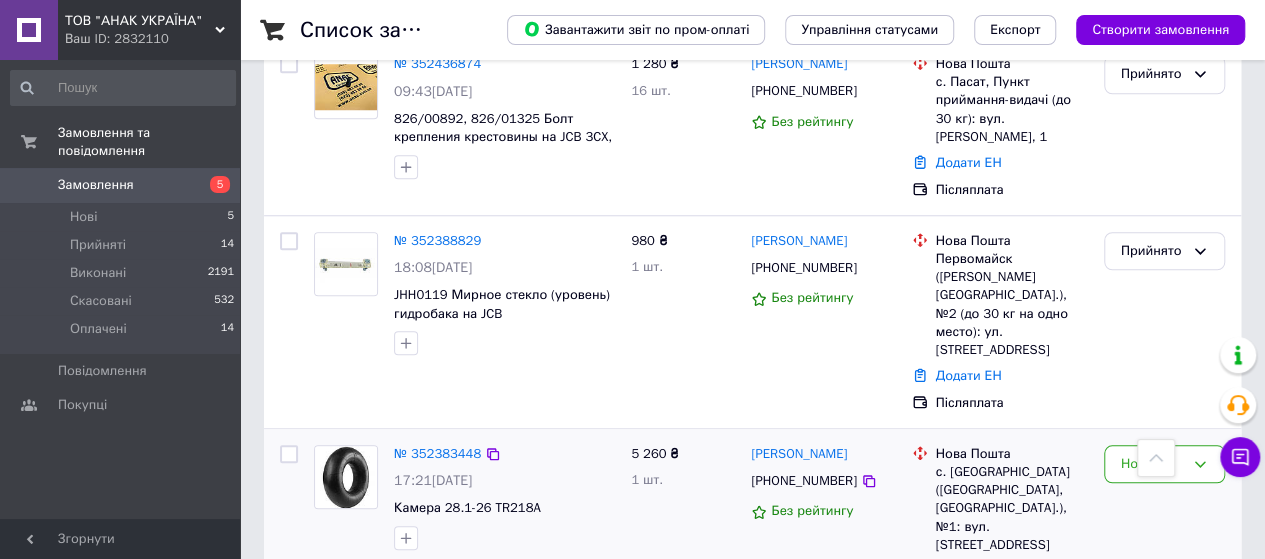 scroll, scrollTop: 900, scrollLeft: 0, axis: vertical 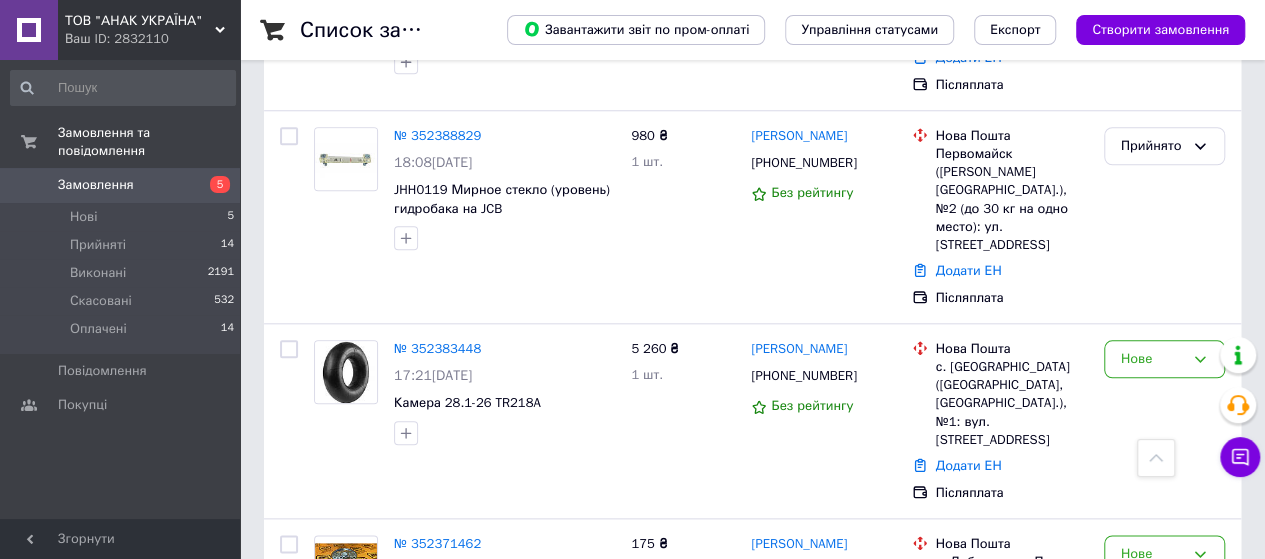 click on "№ 352383448" at bounding box center (437, 348) 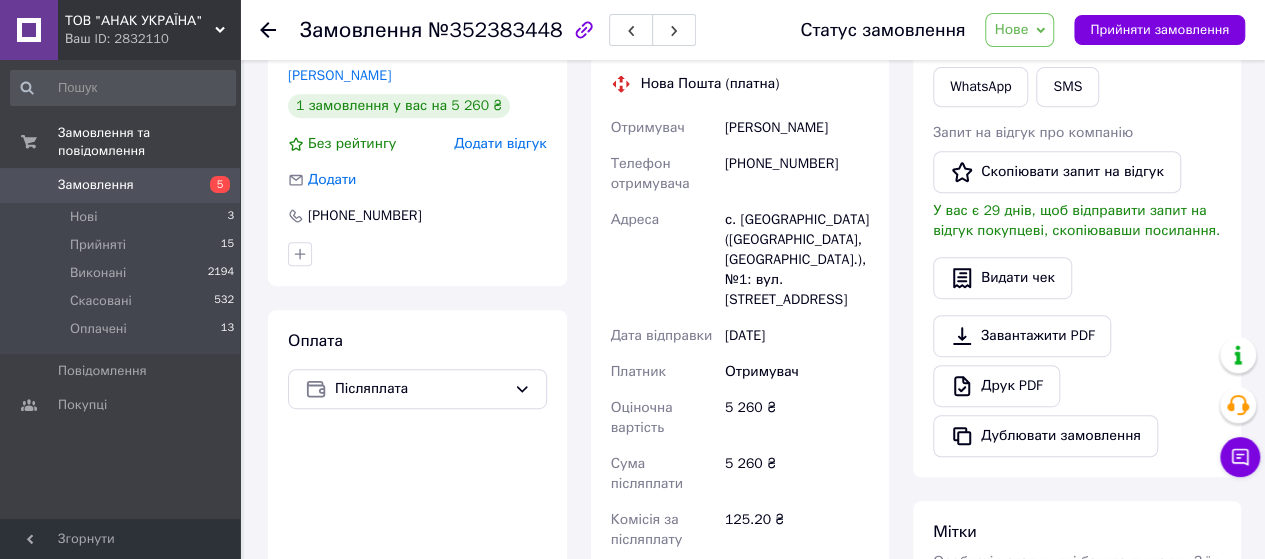 scroll, scrollTop: 100, scrollLeft: 0, axis: vertical 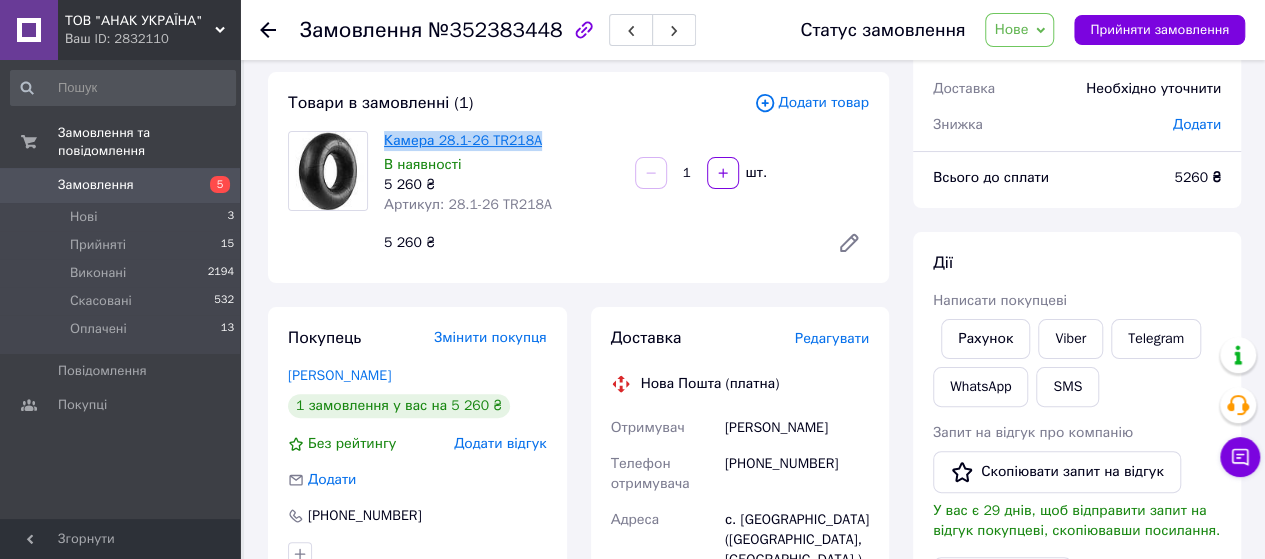 drag, startPoint x: 542, startPoint y: 143, endPoint x: 385, endPoint y: 148, distance: 157.0796 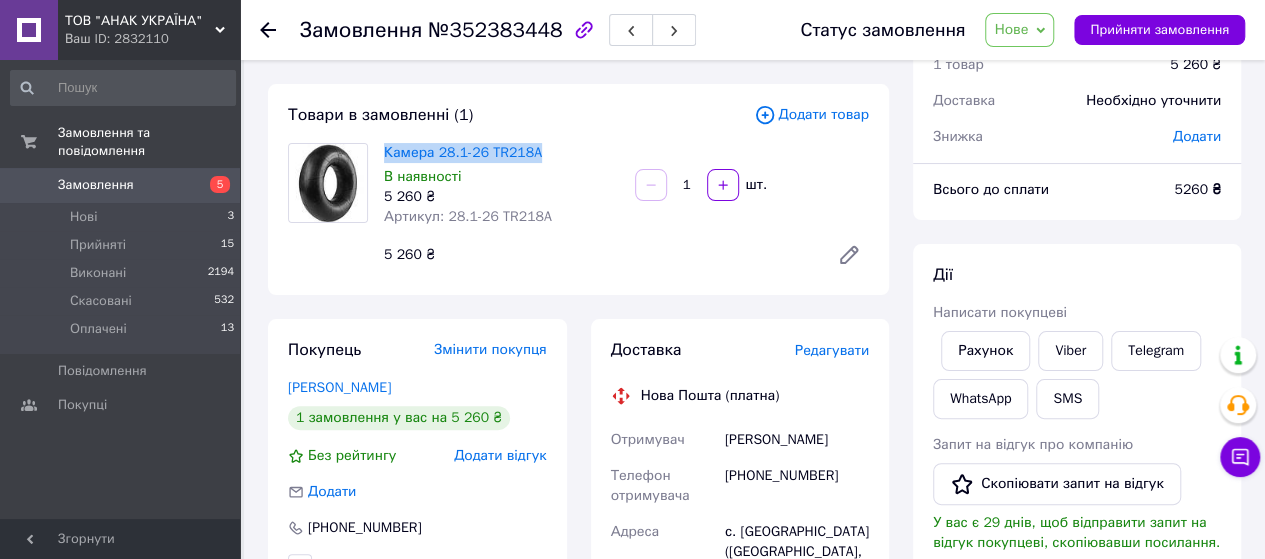 scroll, scrollTop: 200, scrollLeft: 0, axis: vertical 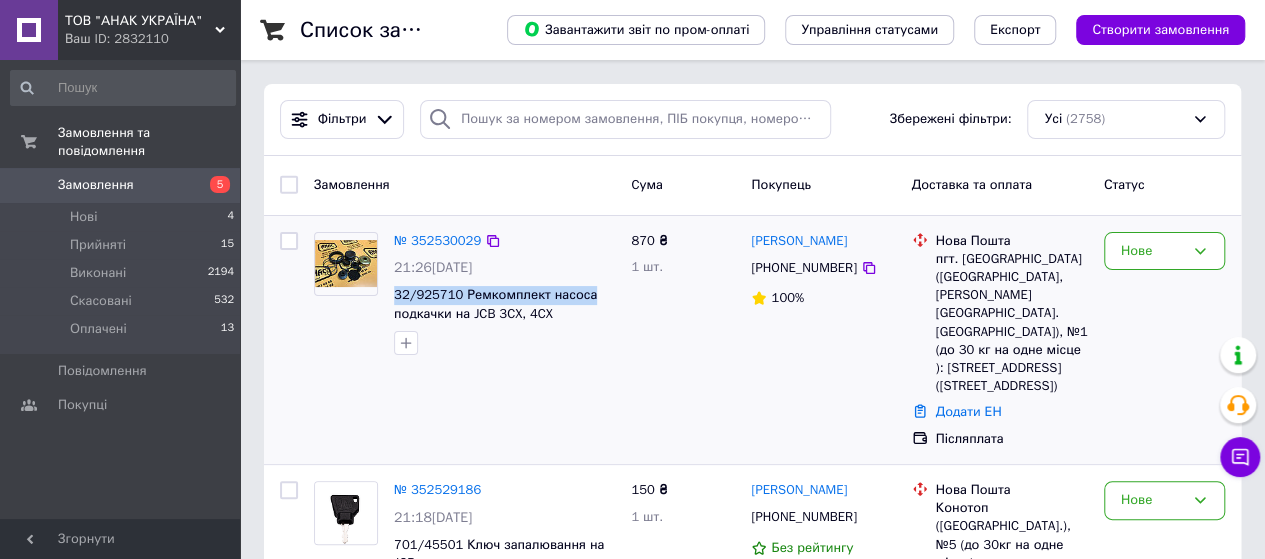 drag, startPoint x: 586, startPoint y: 287, endPoint x: 393, endPoint y: 301, distance: 193.50711 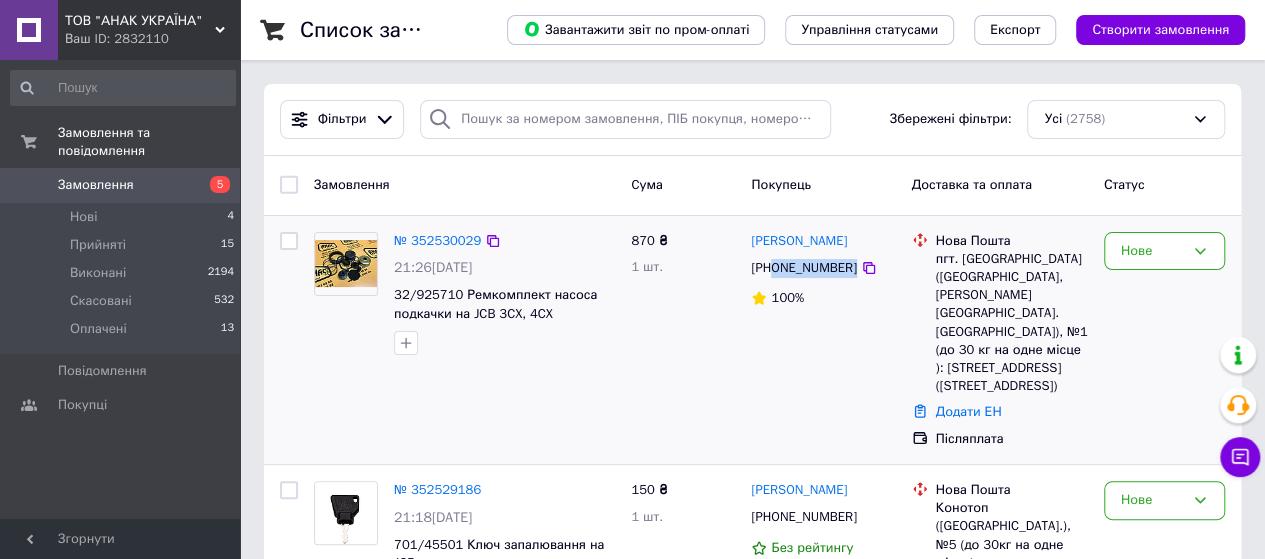 drag, startPoint x: 883, startPoint y: 275, endPoint x: 776, endPoint y: 270, distance: 107.11676 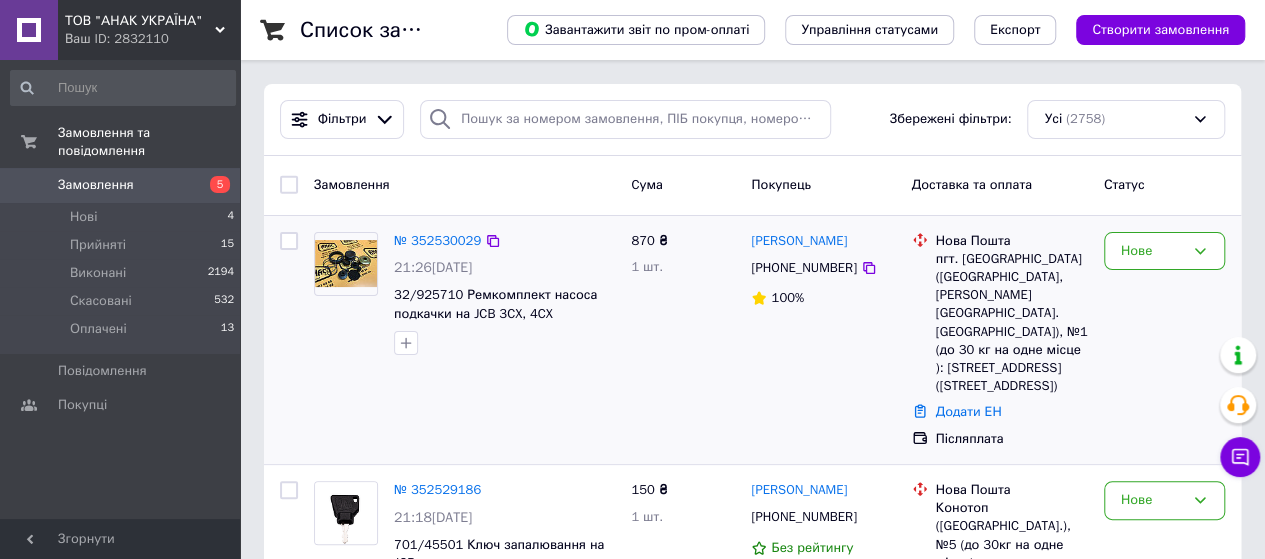 drag, startPoint x: 776, startPoint y: 425, endPoint x: 784, endPoint y: 410, distance: 17 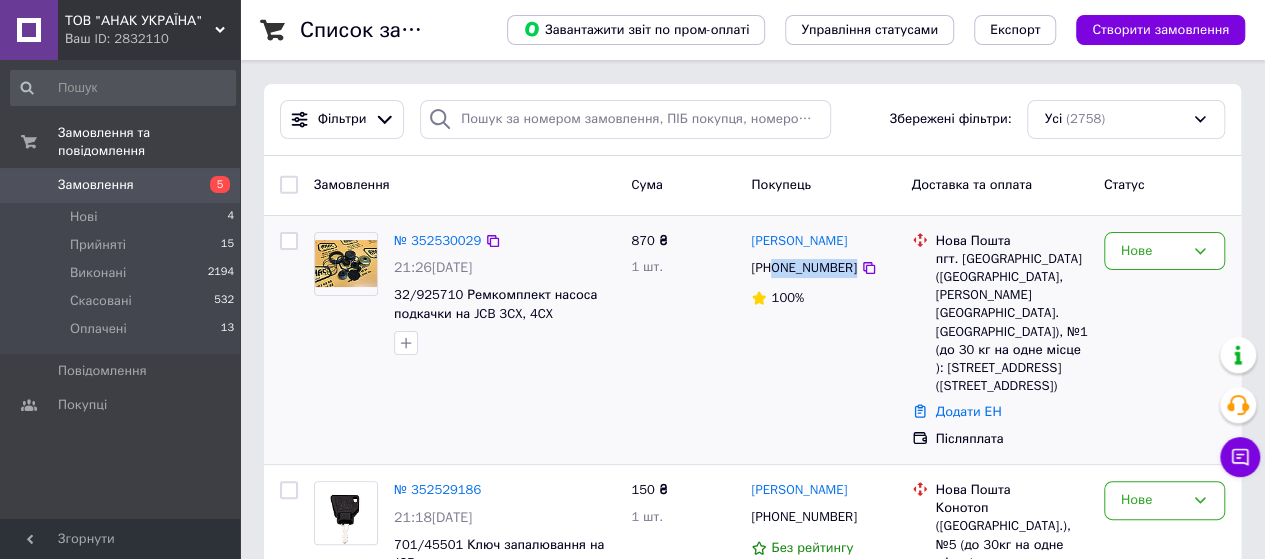 drag, startPoint x: 868, startPoint y: 272, endPoint x: 768, endPoint y: 275, distance: 100.04499 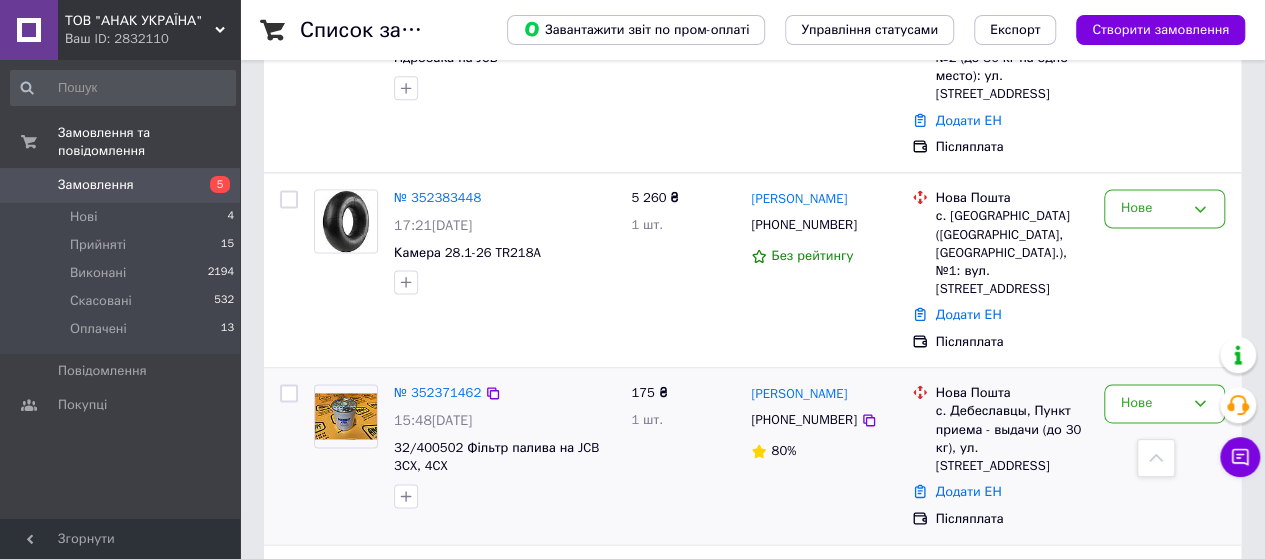 scroll, scrollTop: 1400, scrollLeft: 0, axis: vertical 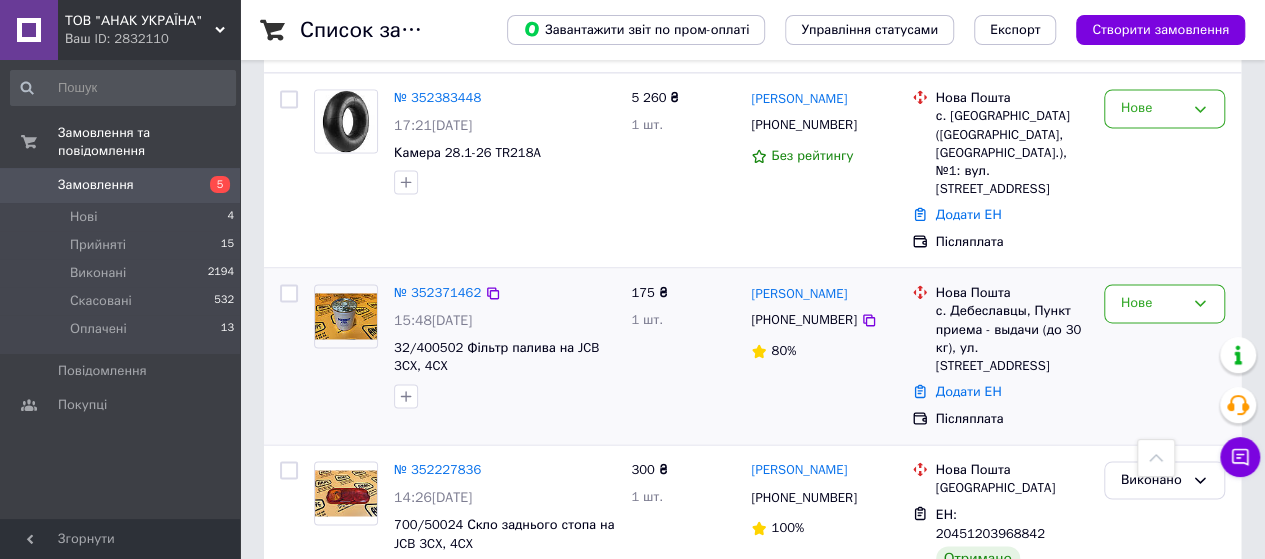 drag, startPoint x: 860, startPoint y: 213, endPoint x: 747, endPoint y: 217, distance: 113.07078 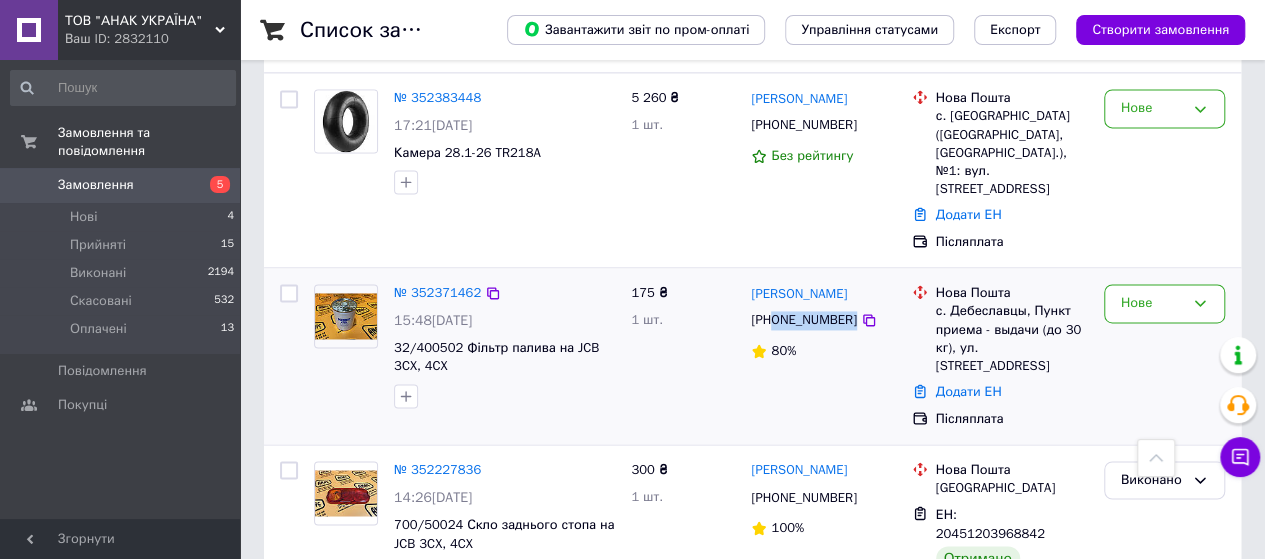 drag, startPoint x: 871, startPoint y: 248, endPoint x: 770, endPoint y: 256, distance: 101.31634 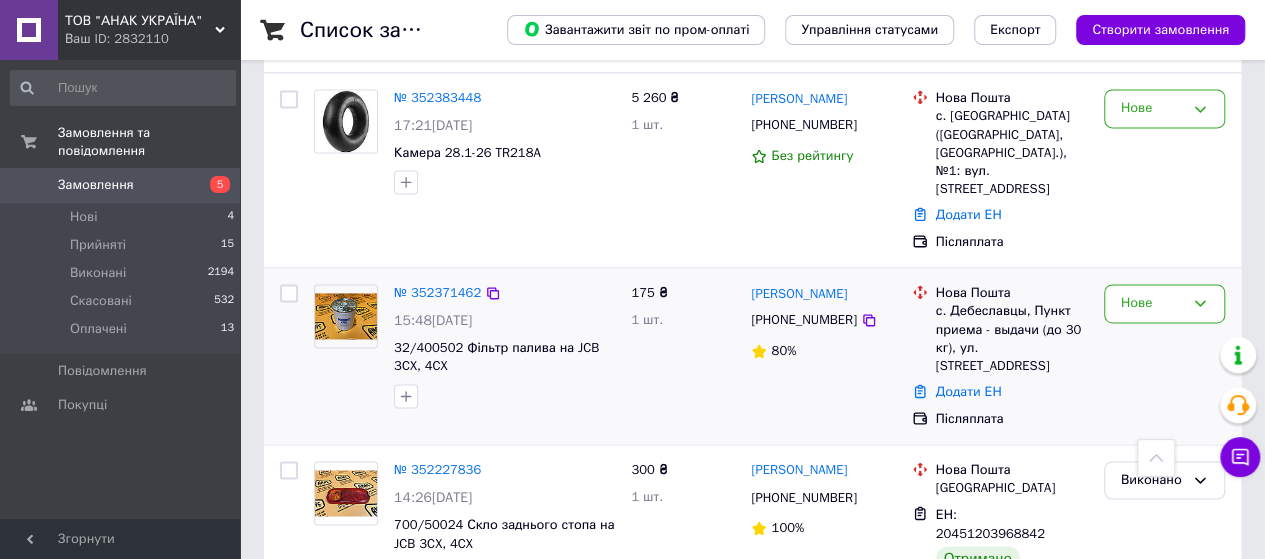 click on "[PERSON_NAME] [PHONE_NUMBER] 80%" at bounding box center [823, 356] 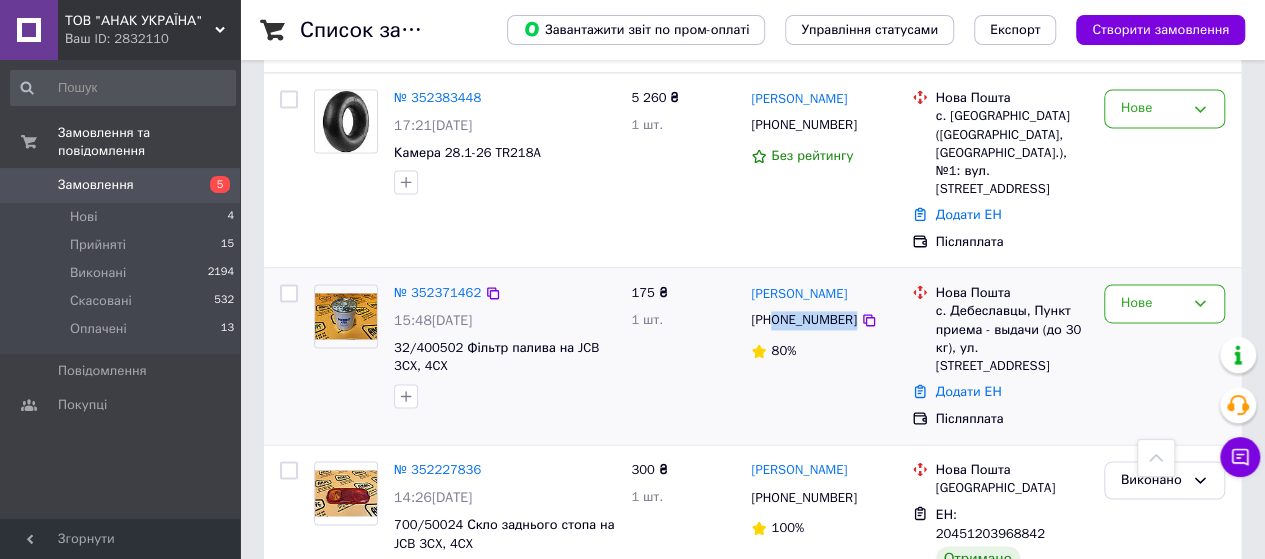 drag, startPoint x: 876, startPoint y: 245, endPoint x: 776, endPoint y: 252, distance: 100.2447 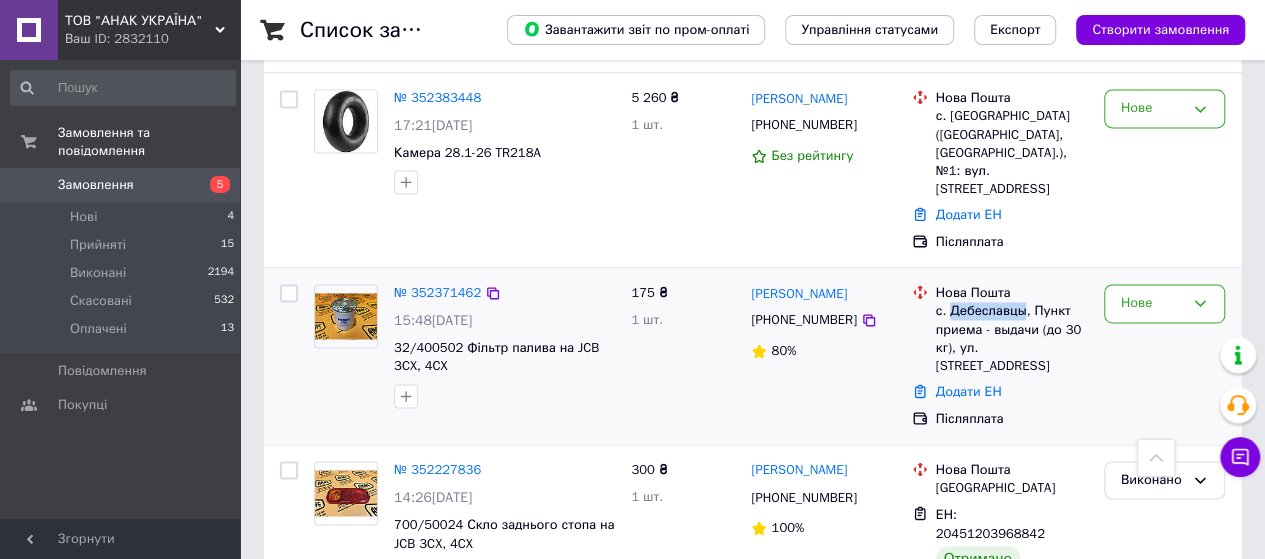 drag, startPoint x: 1021, startPoint y: 236, endPoint x: 948, endPoint y: 239, distance: 73.061615 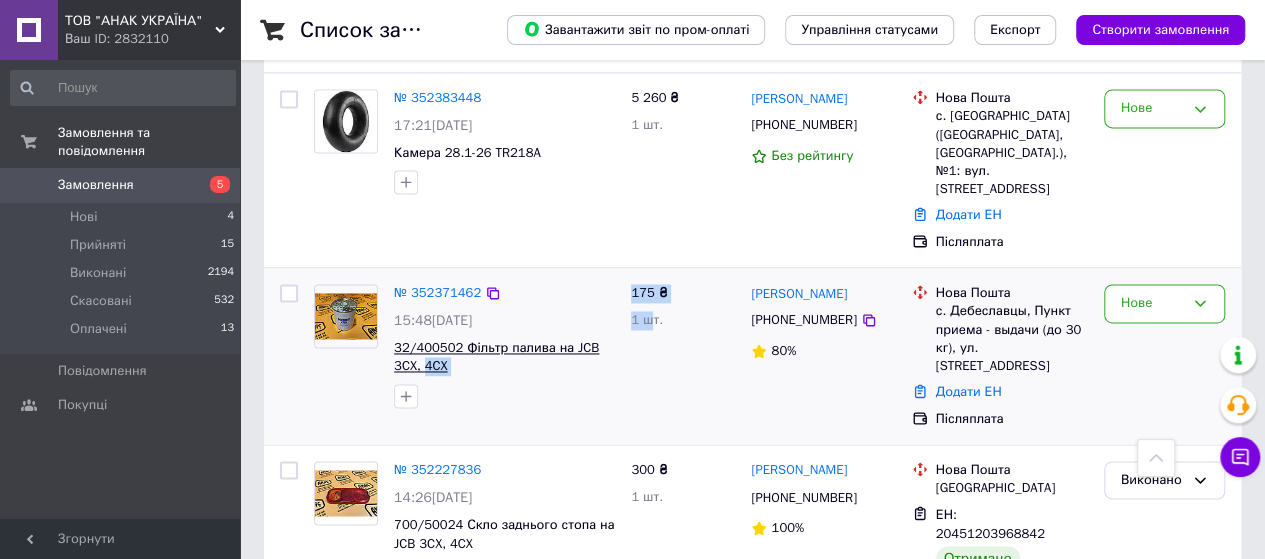 drag, startPoint x: 646, startPoint y: 272, endPoint x: 400, endPoint y: 285, distance: 246.34326 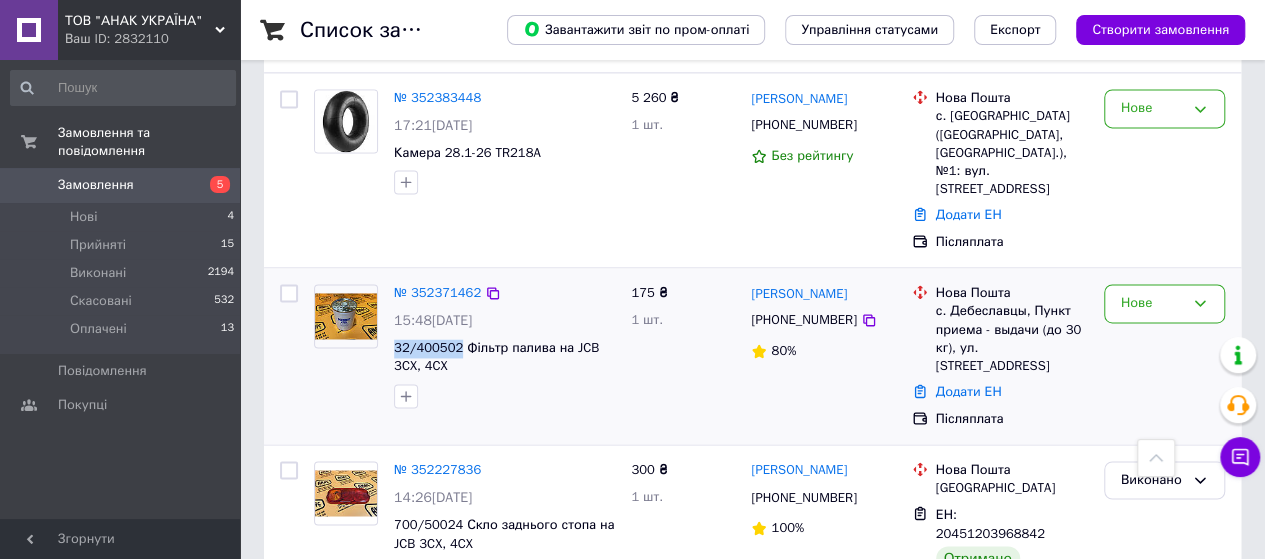 drag, startPoint x: 390, startPoint y: 268, endPoint x: 460, endPoint y: 282, distance: 71.38628 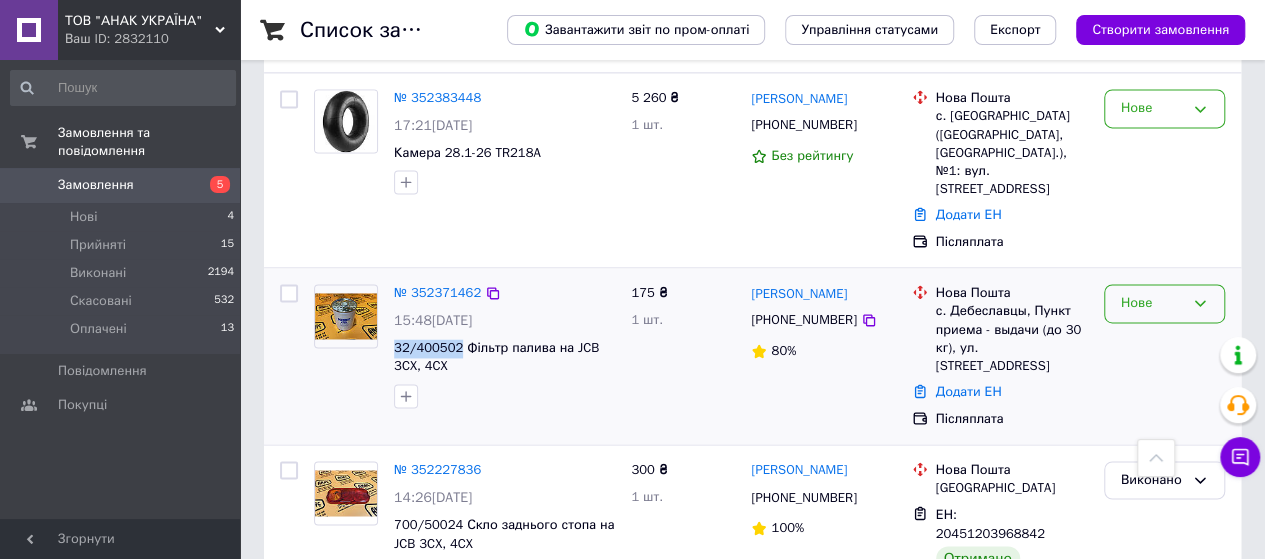 click 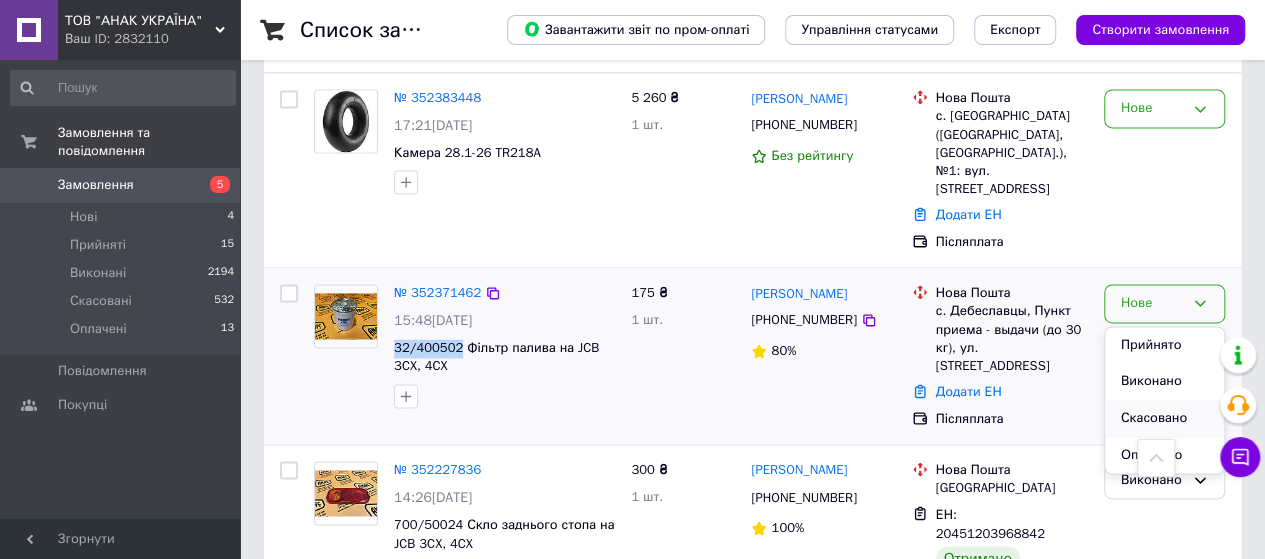 click on "Скасовано" at bounding box center [1164, 418] 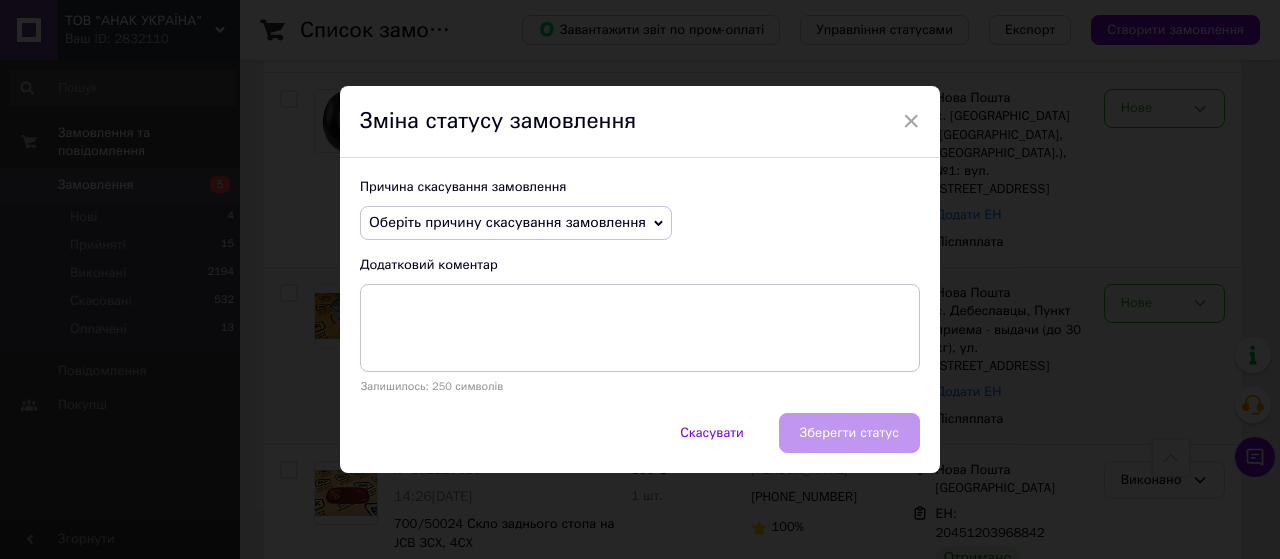 click on "Оберіть причину скасування замовлення Немає в наявності Немає різновиду товару Оплата не надійшла На прохання покупця Замовлення-дублікат Не виходить додзвонитися Інше" at bounding box center (516, 223) 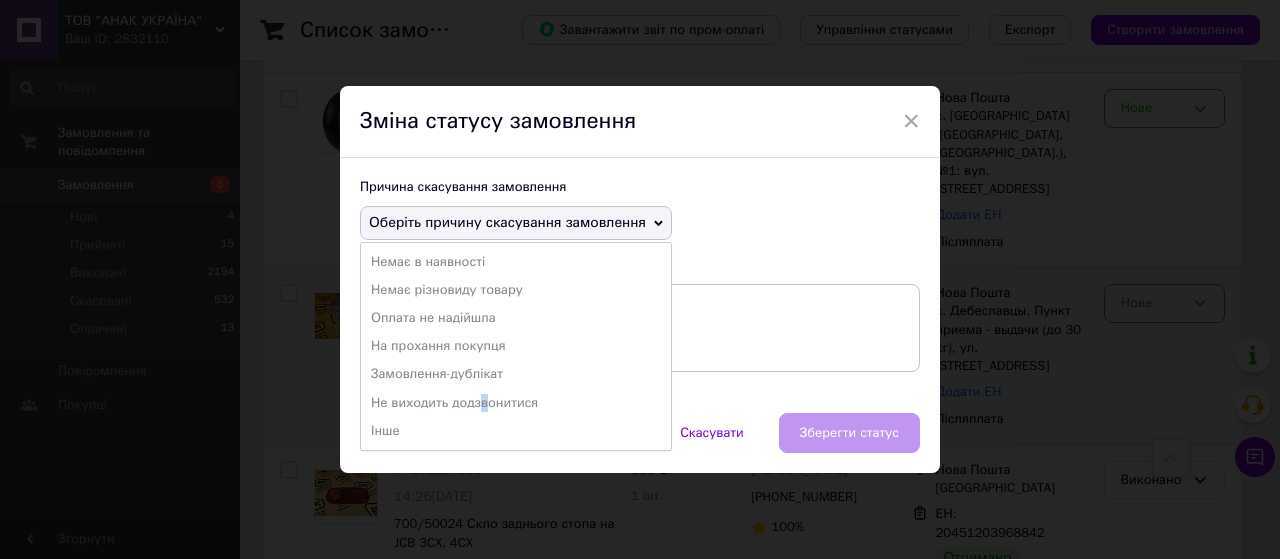 click on "Не виходить додзвонитися" at bounding box center (516, 403) 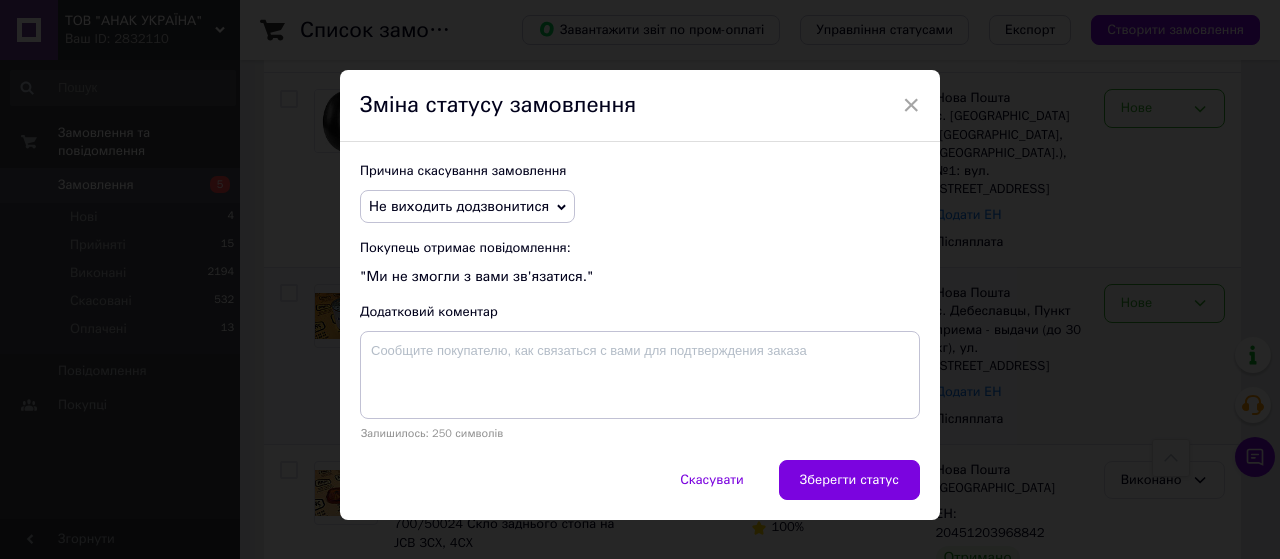 click on "Зберегти статус" at bounding box center (849, 480) 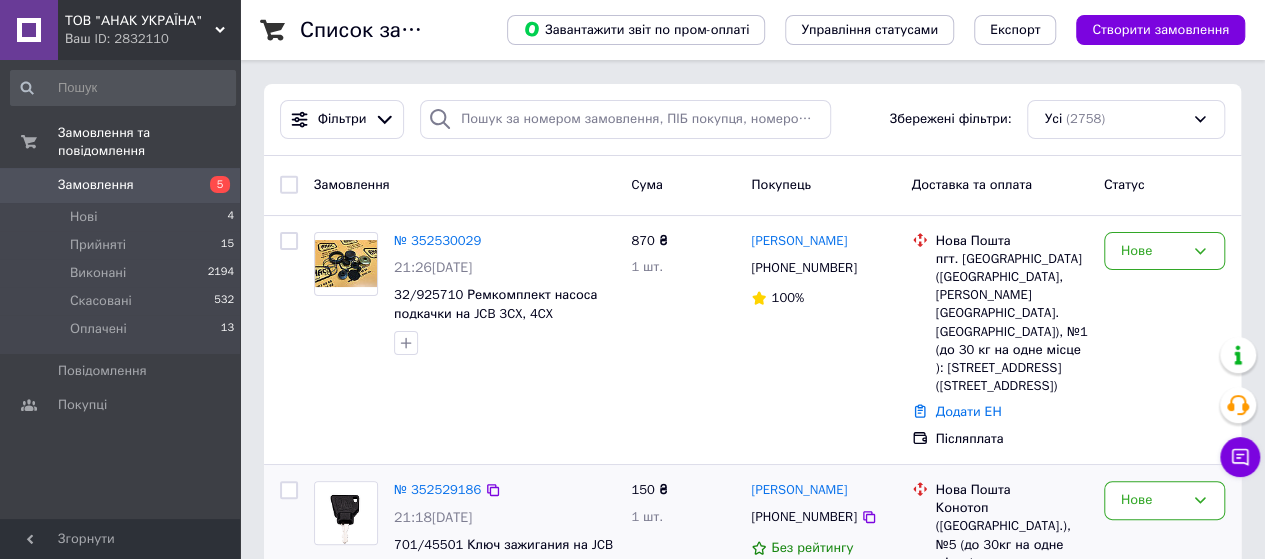 scroll, scrollTop: 200, scrollLeft: 0, axis: vertical 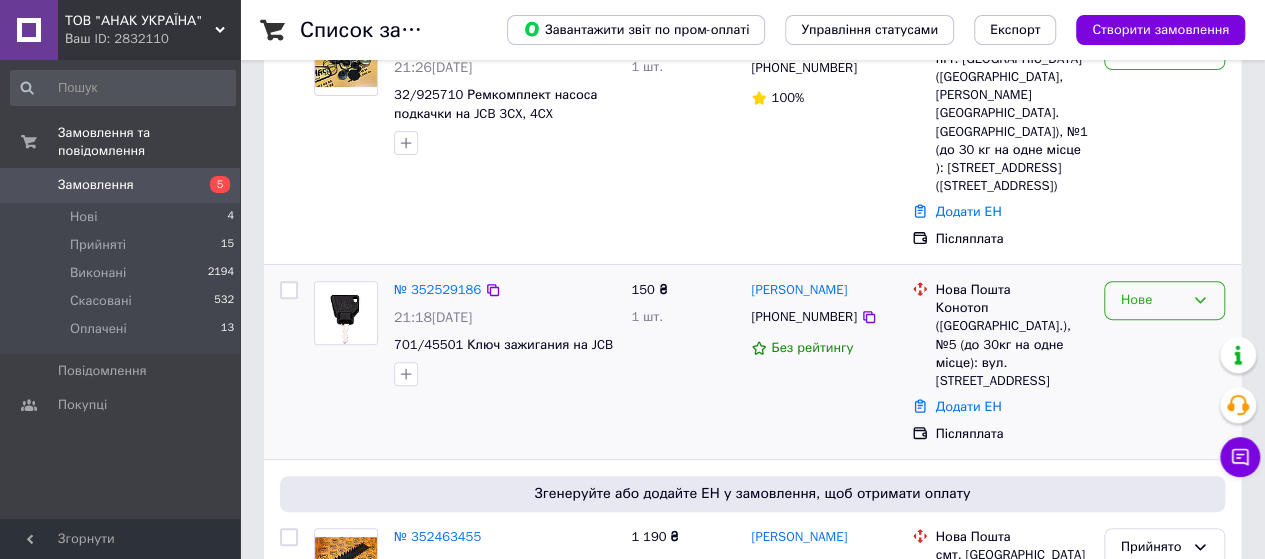 click on "Нове" at bounding box center (1164, 300) 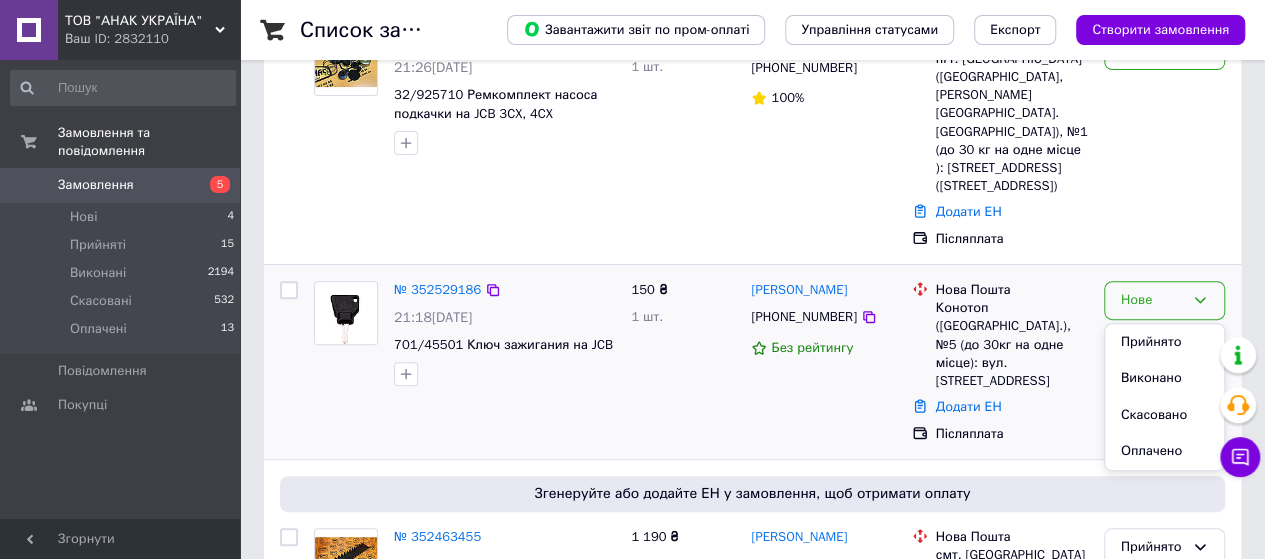 click on "Прийнято" at bounding box center [1164, 342] 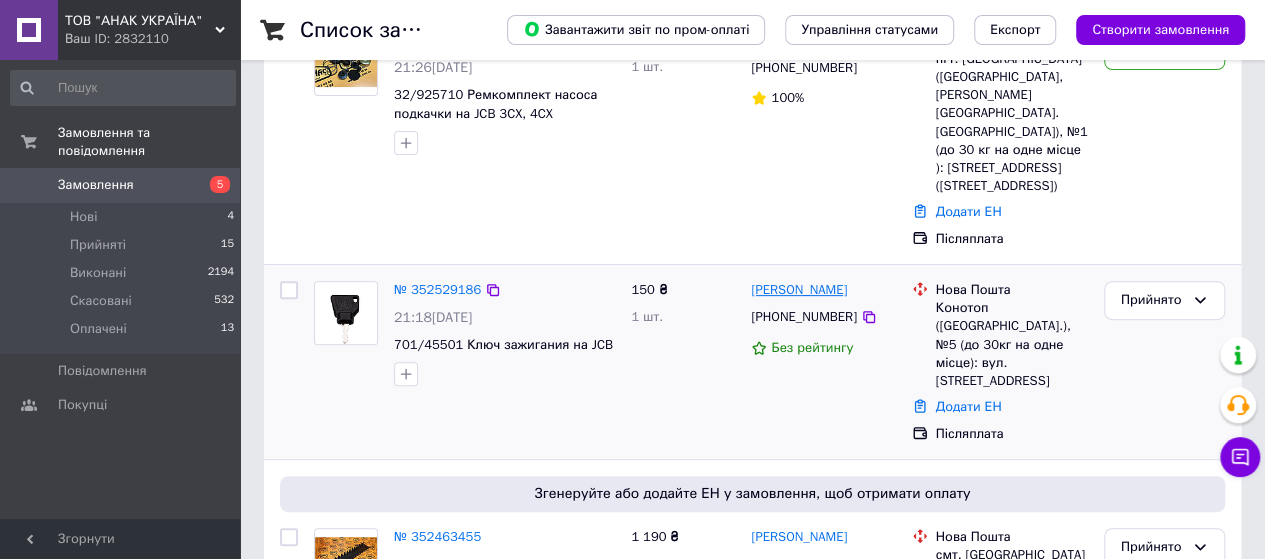 drag, startPoint x: 851, startPoint y: 291, endPoint x: 750, endPoint y: 295, distance: 101.07918 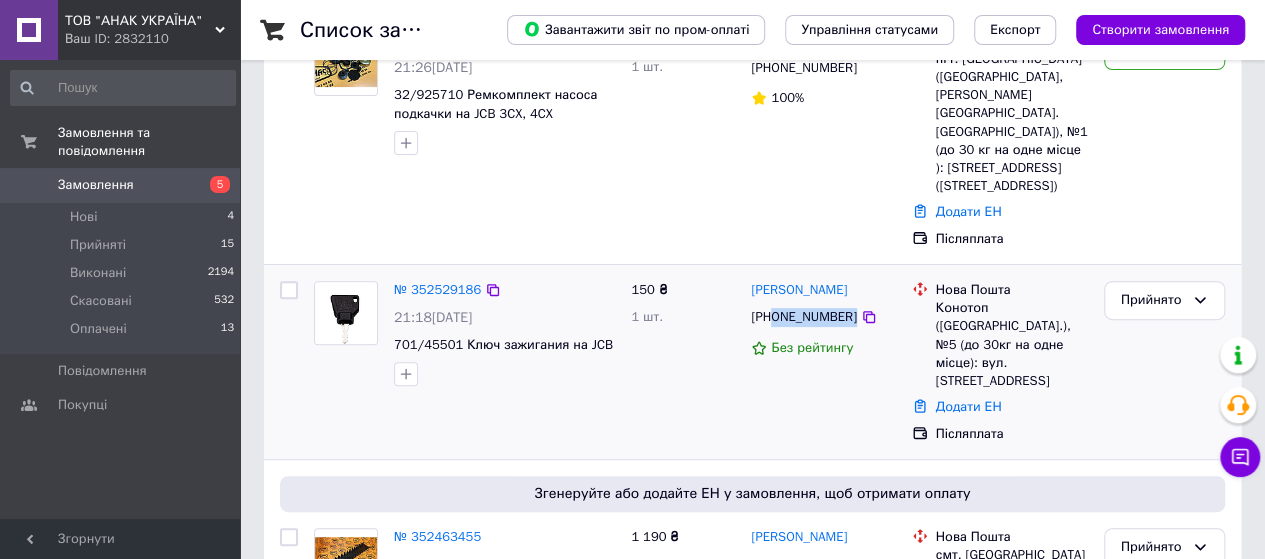 drag, startPoint x: 874, startPoint y: 321, endPoint x: 772, endPoint y: 324, distance: 102.044106 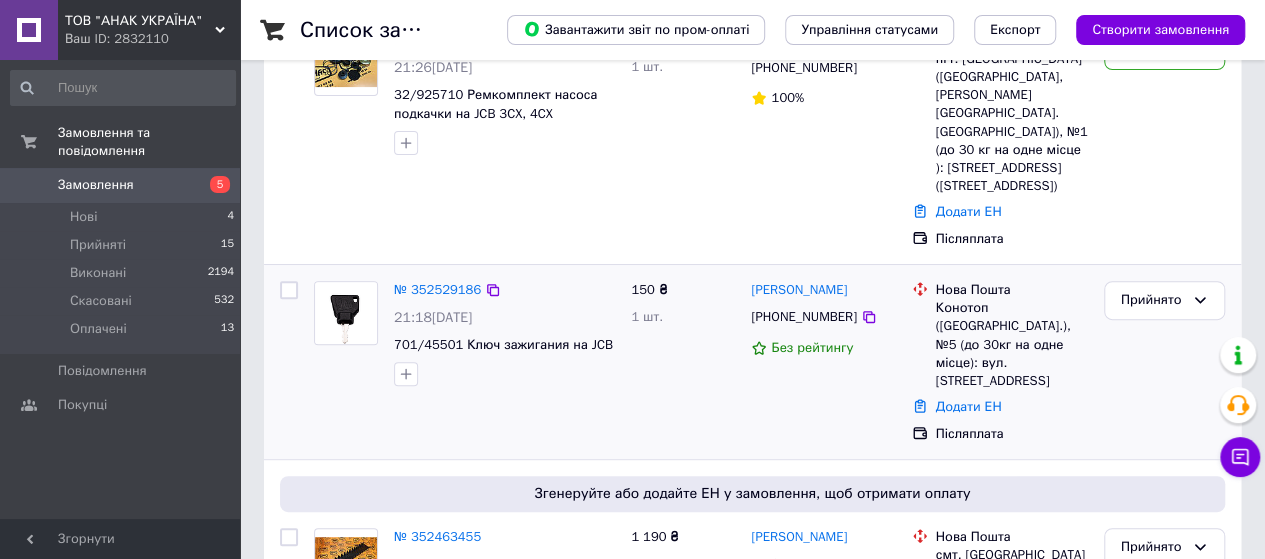 click on "Без рейтингу" at bounding box center (823, 348) 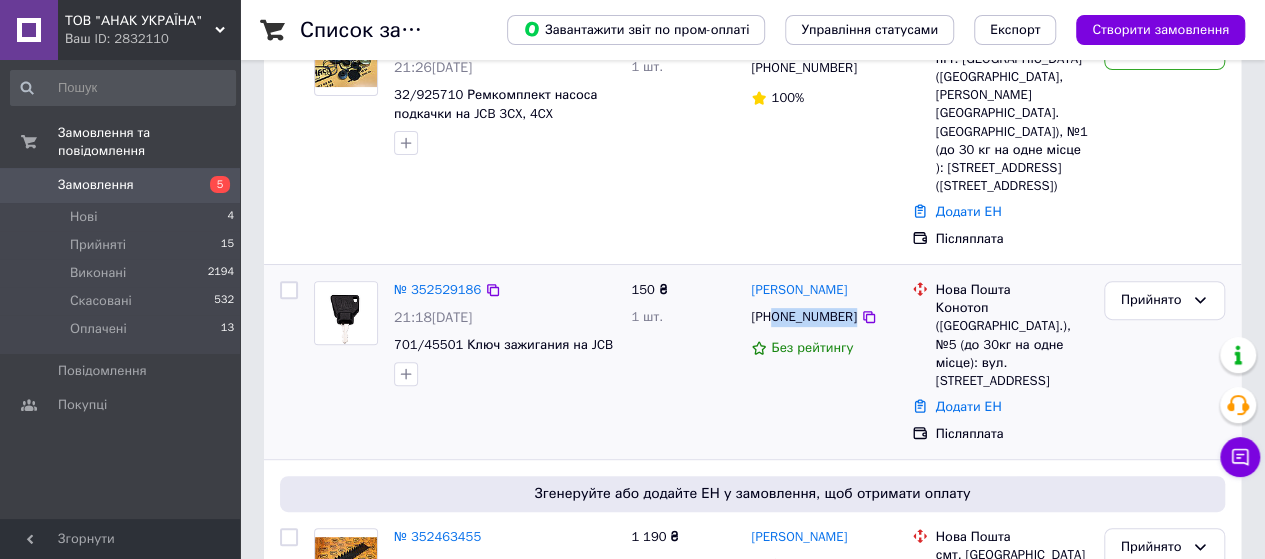 drag, startPoint x: 869, startPoint y: 307, endPoint x: 775, endPoint y: 324, distance: 95.524864 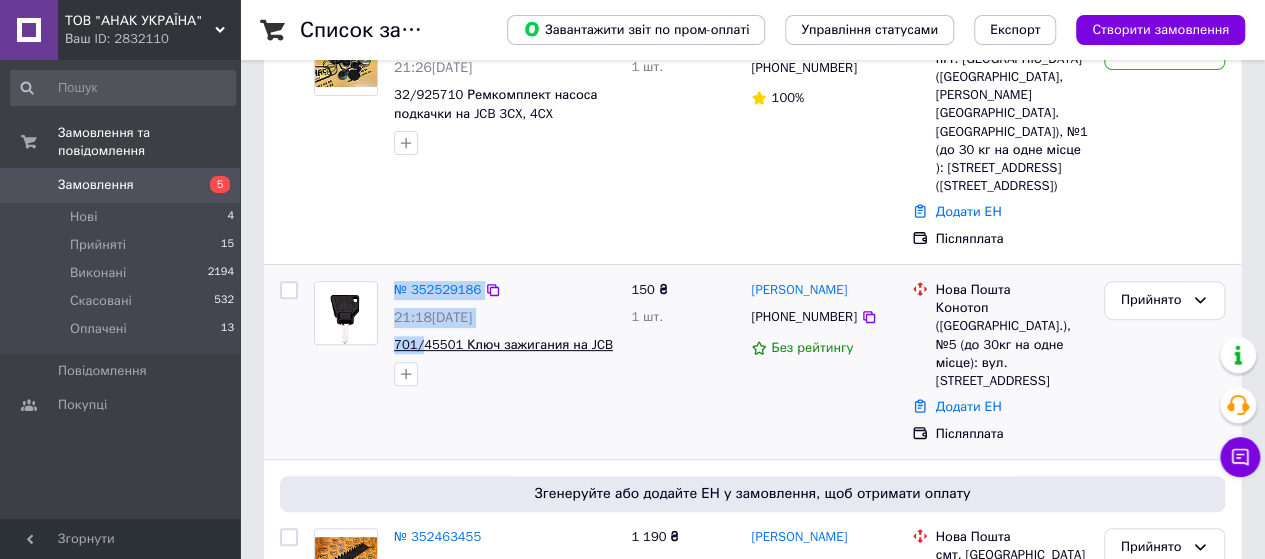 drag, startPoint x: 384, startPoint y: 347, endPoint x: 420, endPoint y: 343, distance: 36.221542 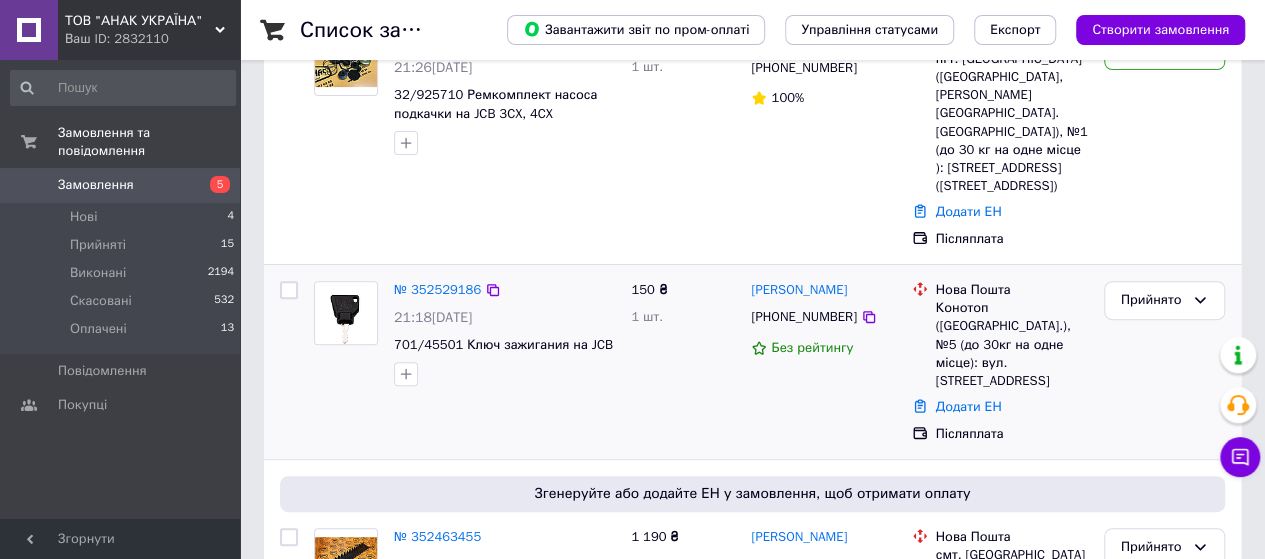 click at bounding box center [504, 374] 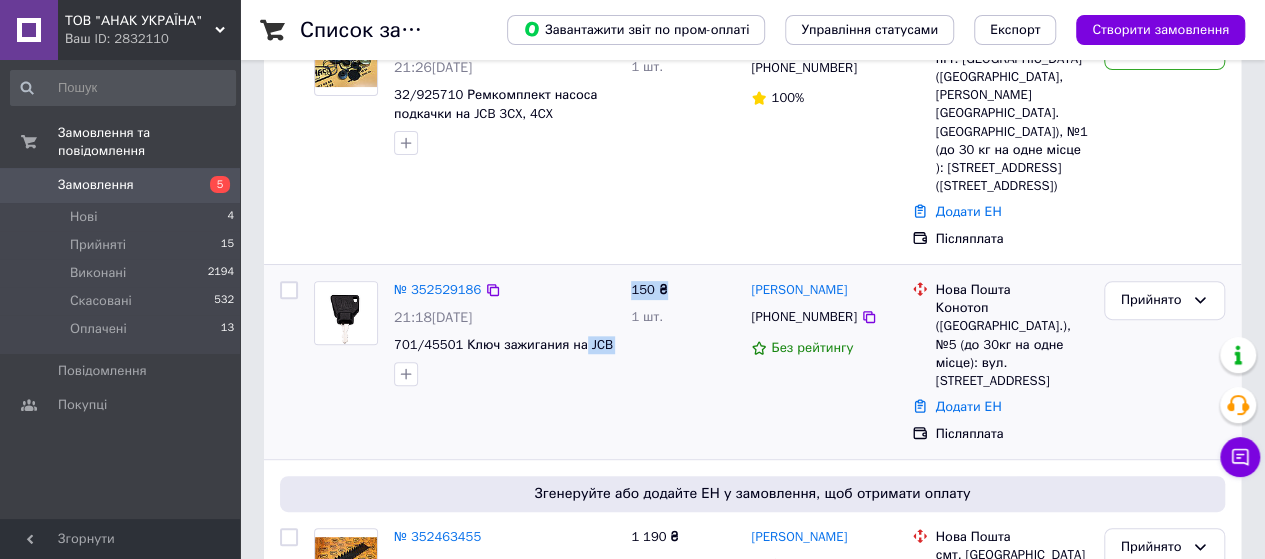 drag, startPoint x: 619, startPoint y: 339, endPoint x: 596, endPoint y: 365, distance: 34.713108 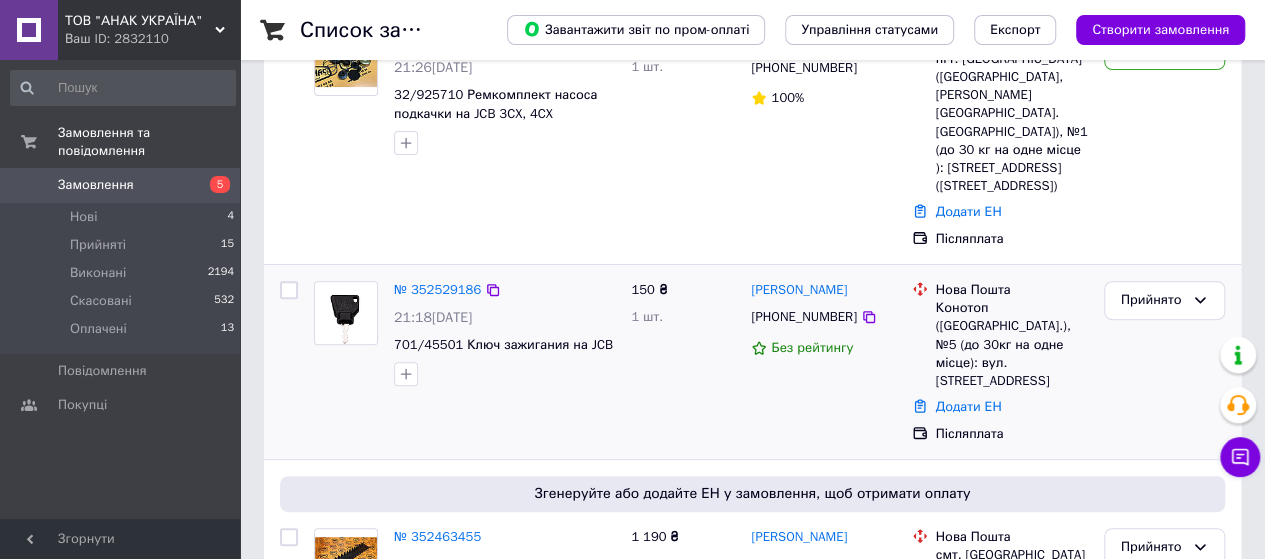 click at bounding box center [346, 333] 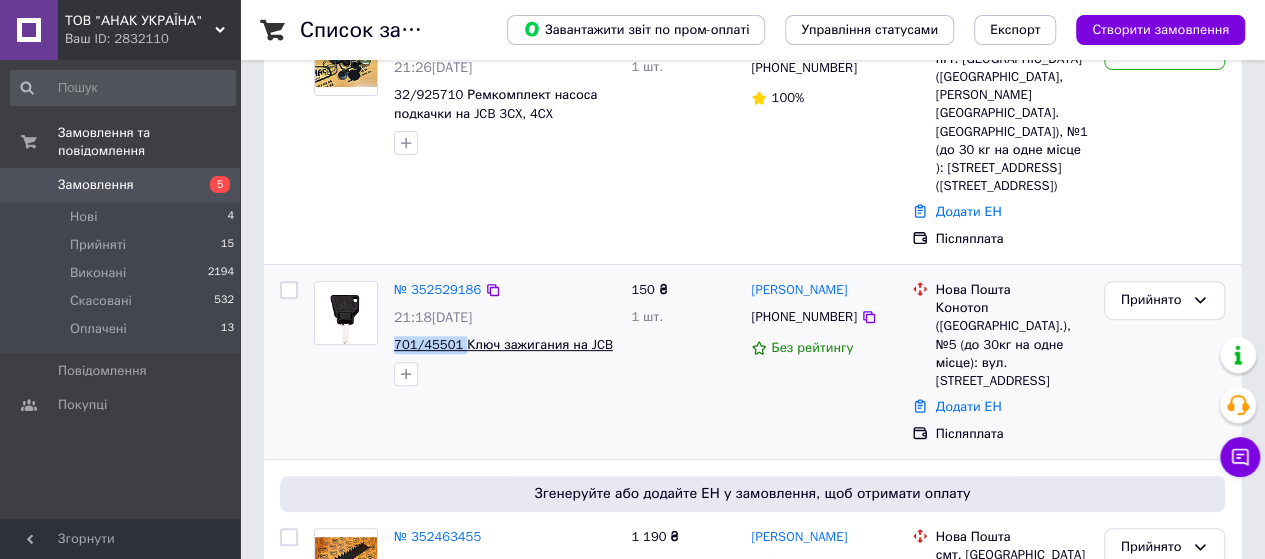 drag, startPoint x: 396, startPoint y: 345, endPoint x: 458, endPoint y: 347, distance: 62.03225 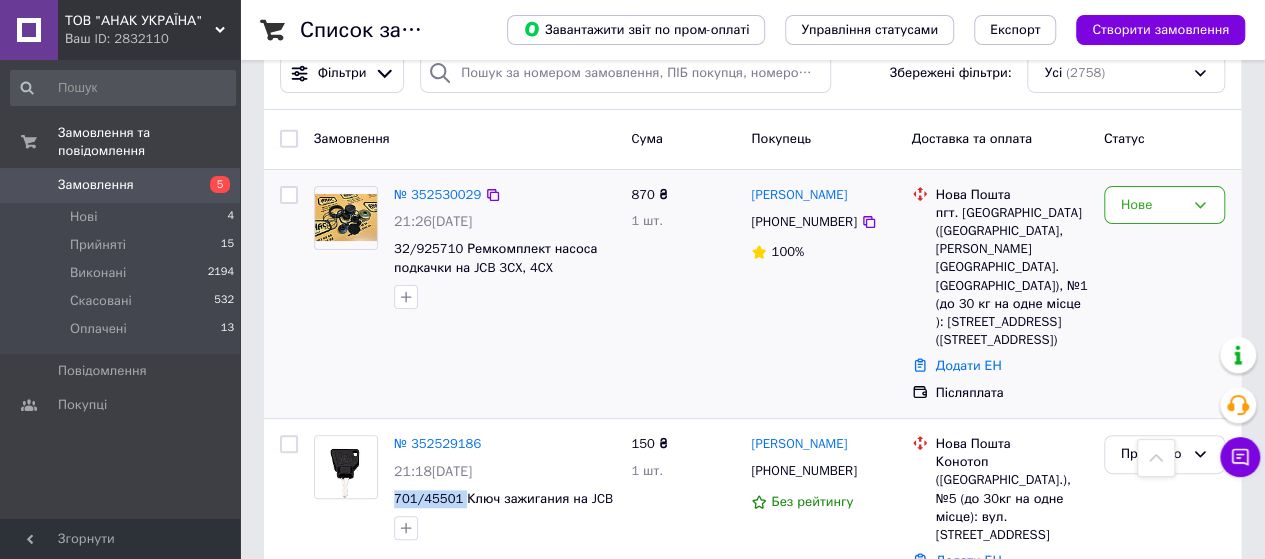 scroll, scrollTop: 0, scrollLeft: 0, axis: both 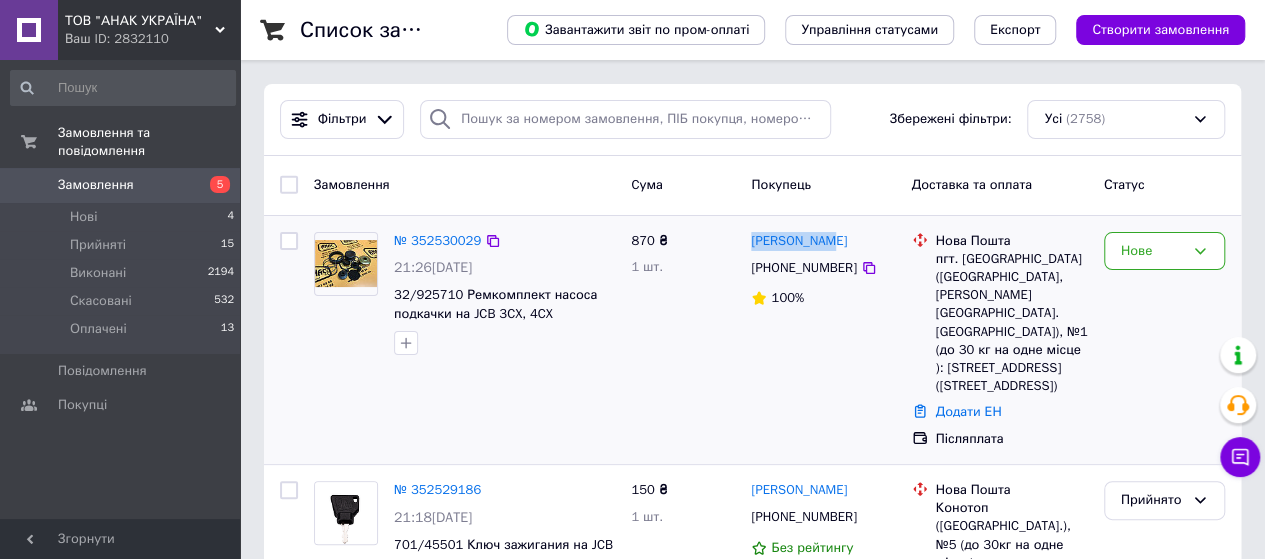 drag, startPoint x: 822, startPoint y: 242, endPoint x: 748, endPoint y: 251, distance: 74.54529 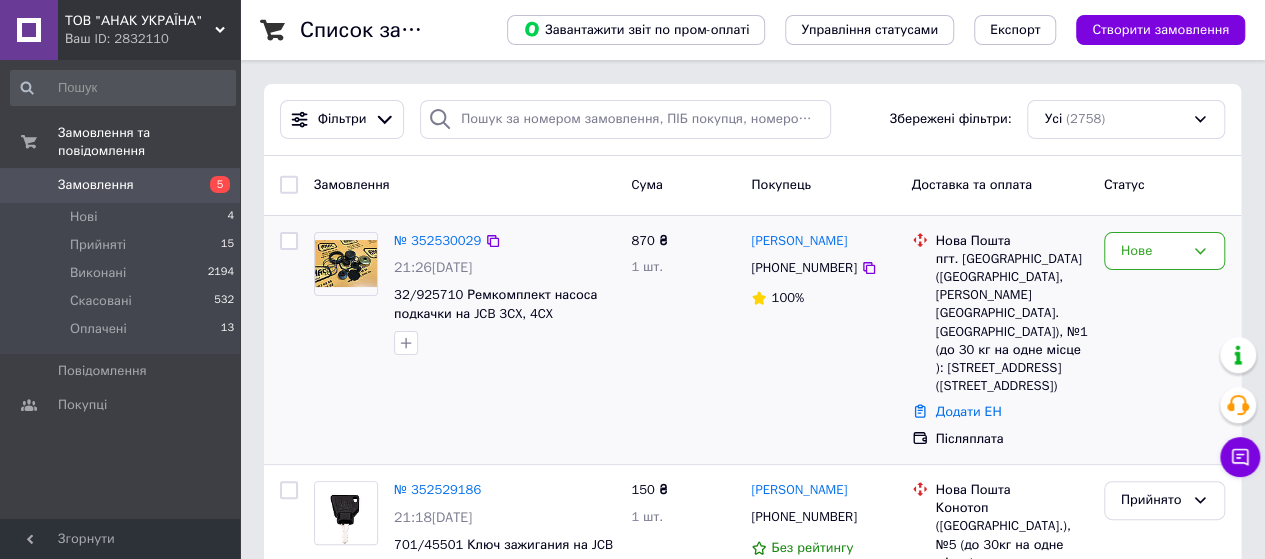 click on "[PERSON_NAME] [PHONE_NUMBER] 100%" at bounding box center [823, 340] 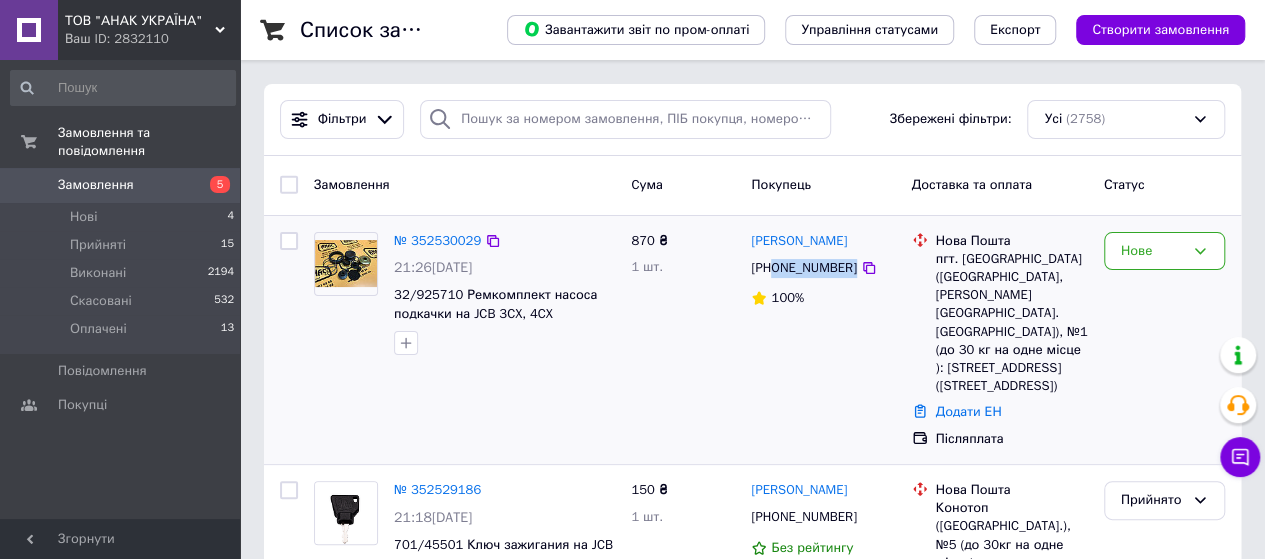 drag, startPoint x: 878, startPoint y: 256, endPoint x: 774, endPoint y: 272, distance: 105.22357 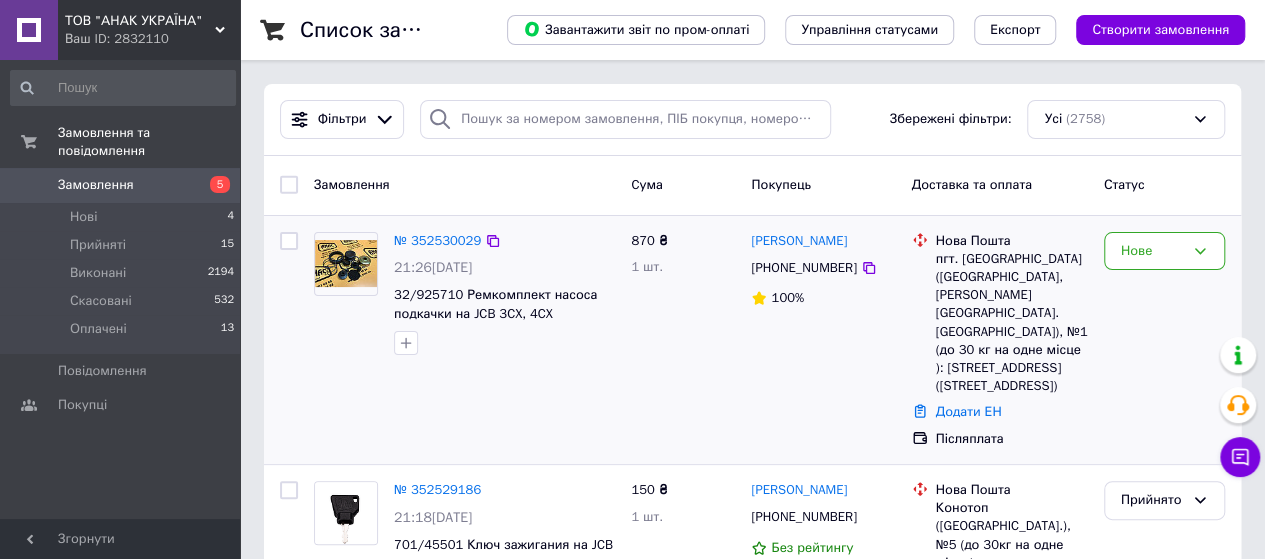 drag, startPoint x: 848, startPoint y: 349, endPoint x: 862, endPoint y: 330, distance: 23.600847 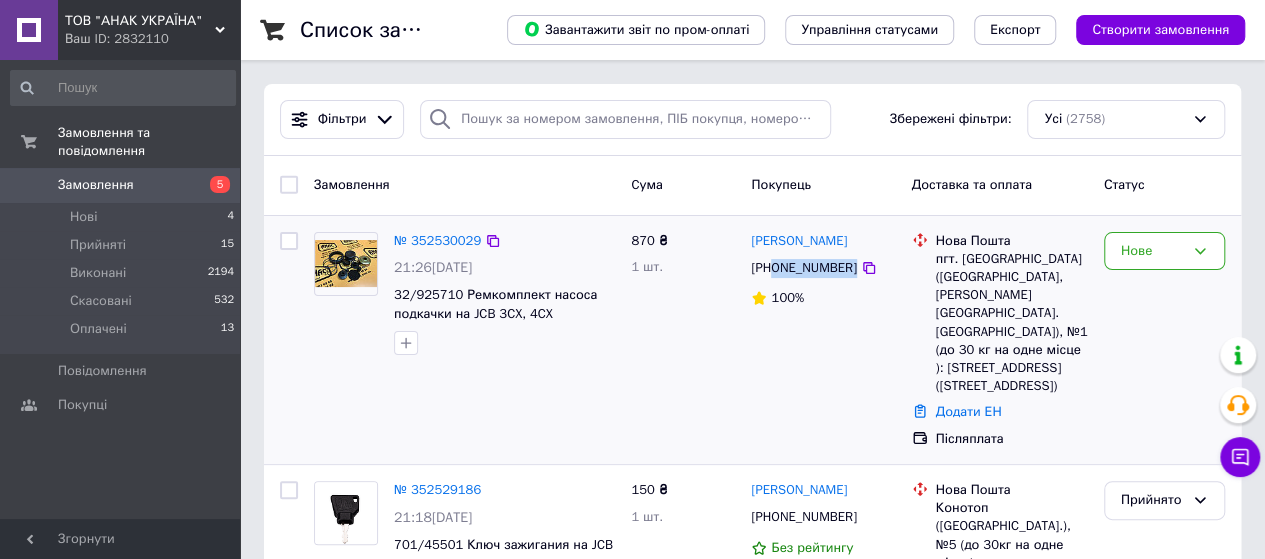 drag, startPoint x: 868, startPoint y: 262, endPoint x: 775, endPoint y: 267, distance: 93.13431 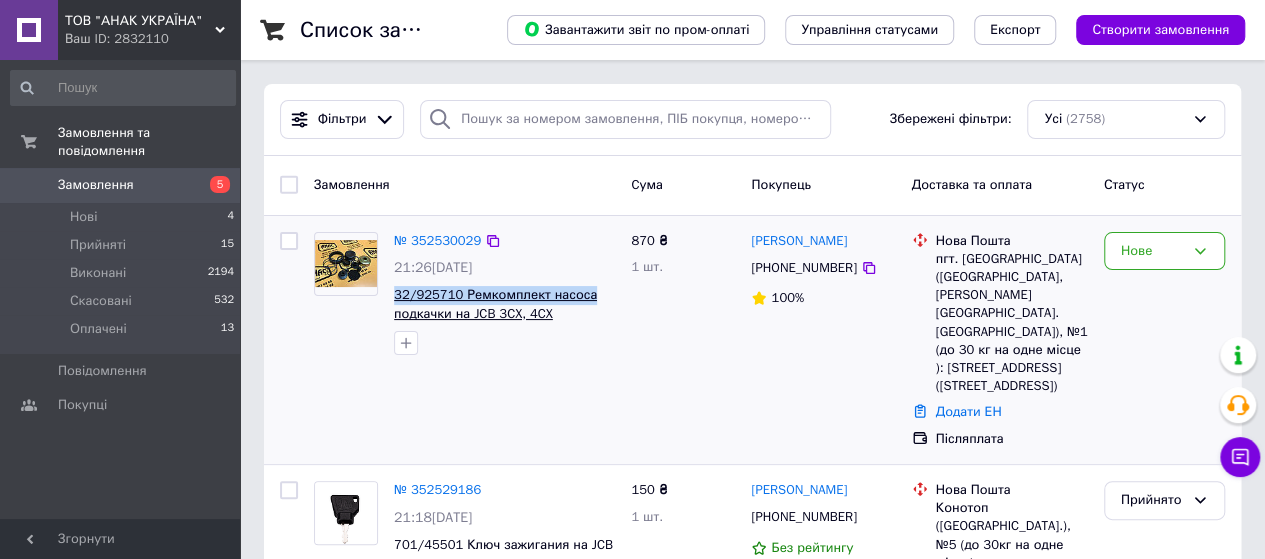 drag, startPoint x: 585, startPoint y: 291, endPoint x: 397, endPoint y: 299, distance: 188.17014 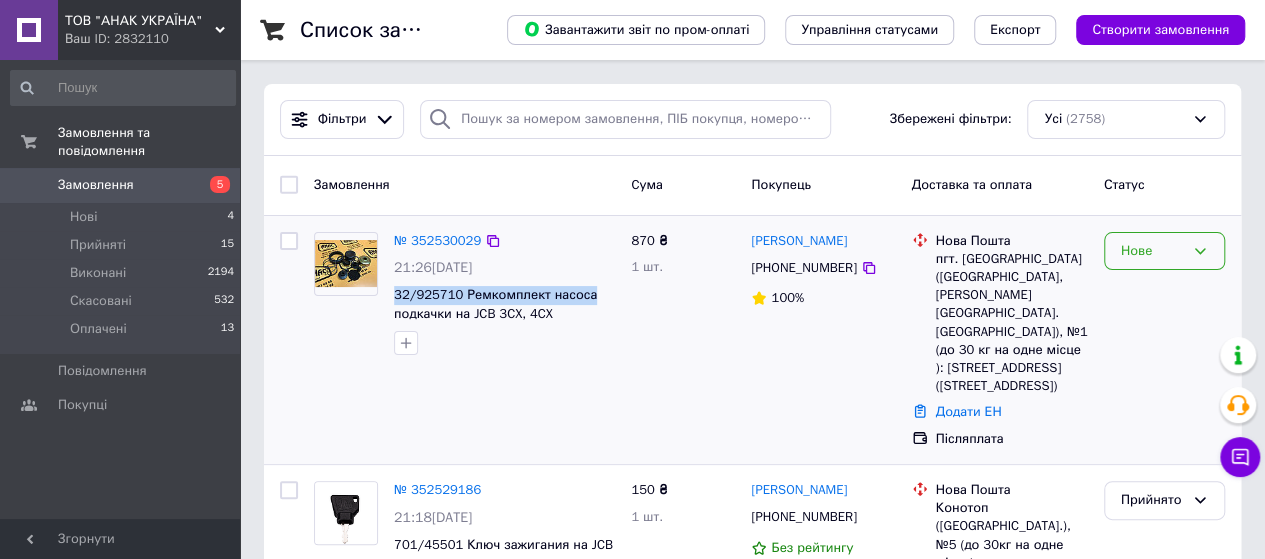 click on "Нове" at bounding box center (1164, 251) 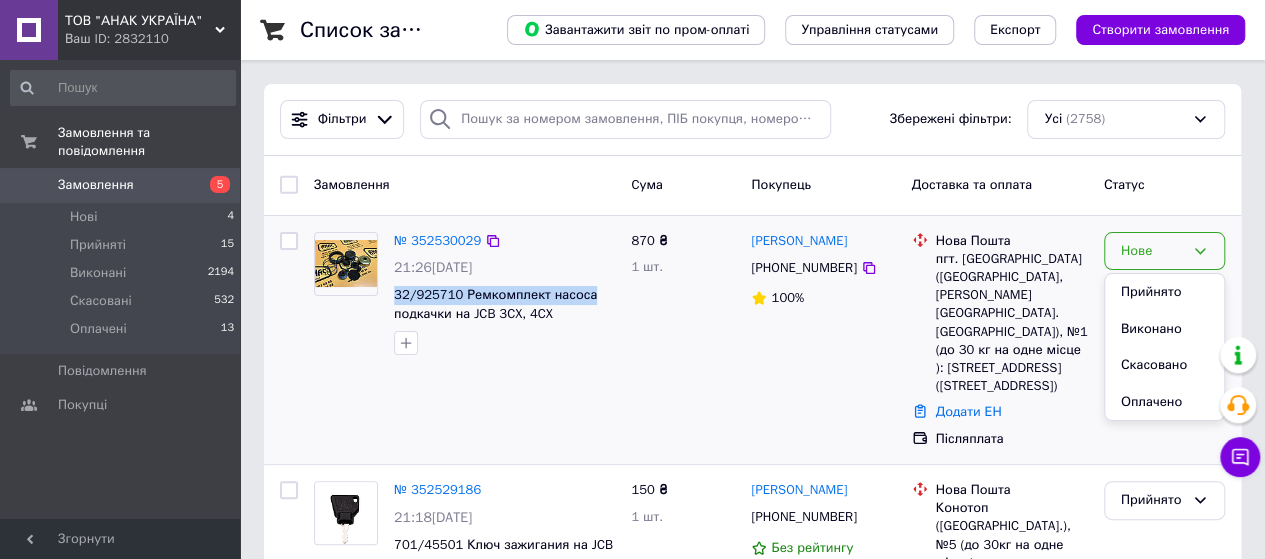 click on "Прийнято" at bounding box center [1164, 292] 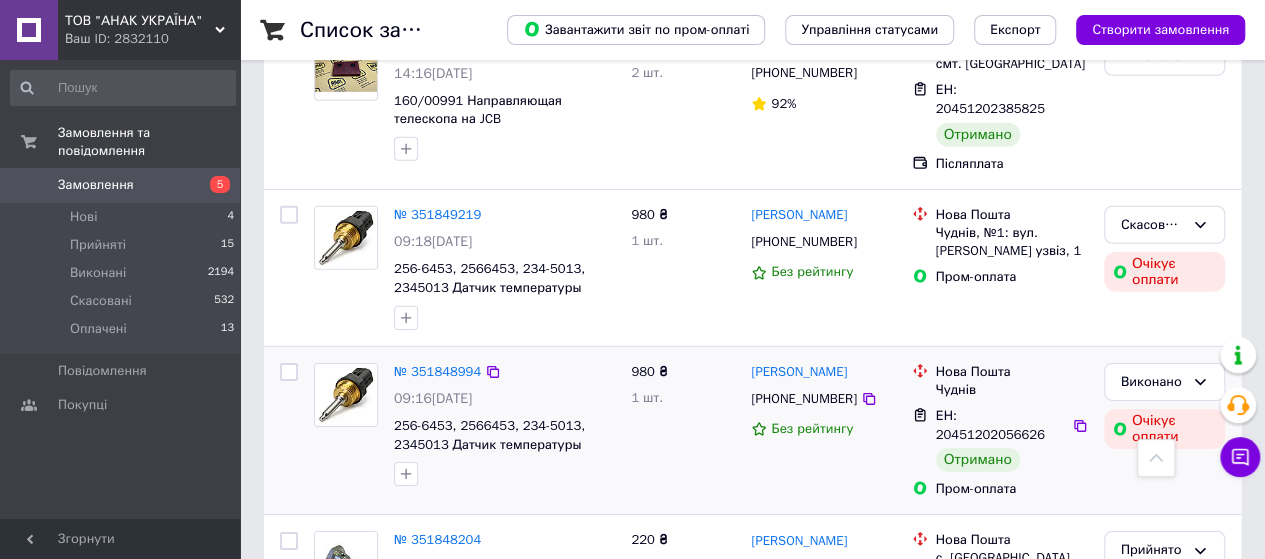 scroll, scrollTop: 3000, scrollLeft: 0, axis: vertical 